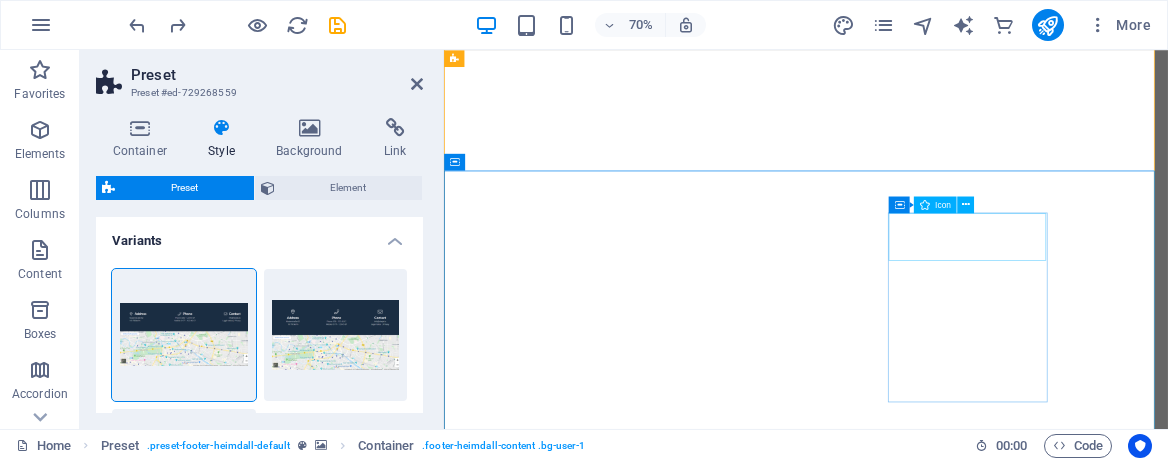 select on "px" 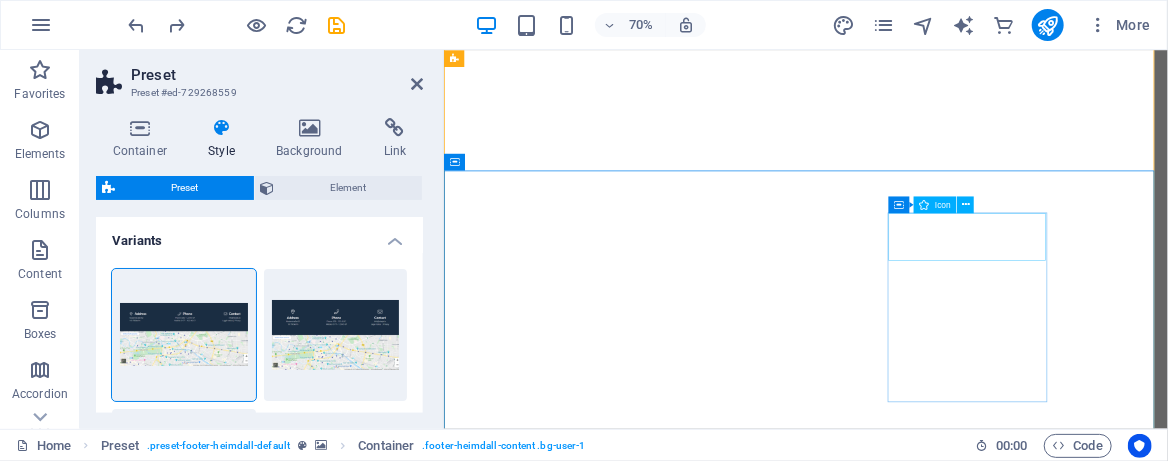 scroll, scrollTop: 77, scrollLeft: 0, axis: vertical 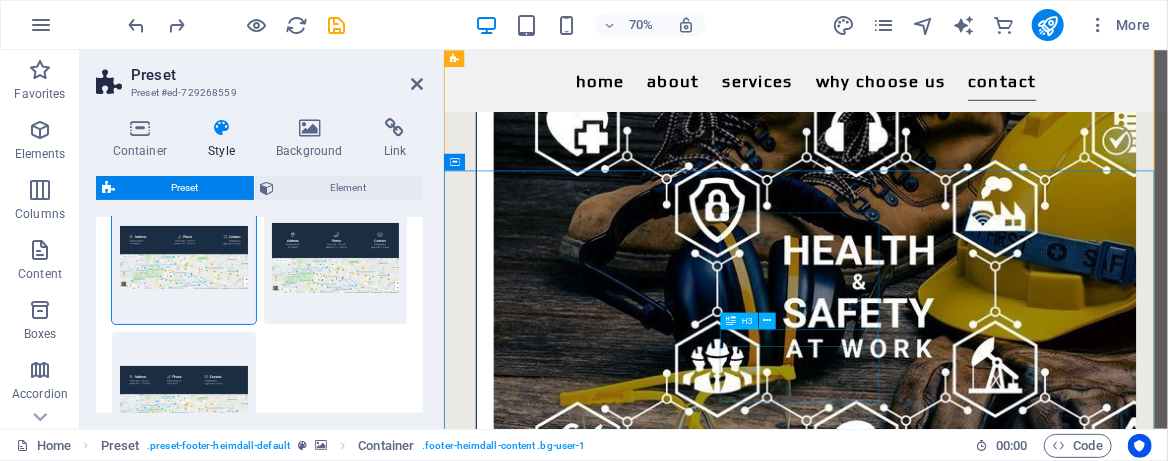 click on "Phone" at bounding box center [931, 5017] 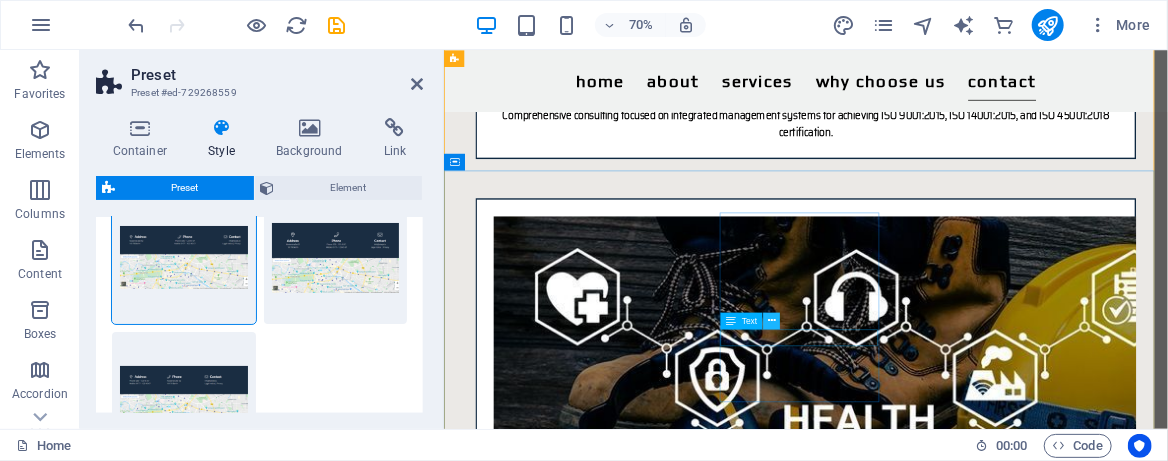 click at bounding box center [772, 320] 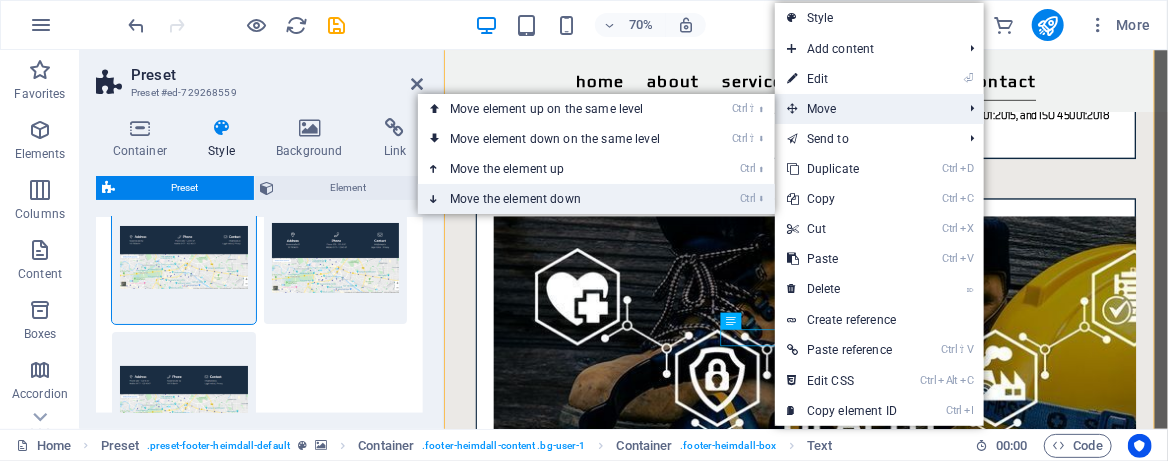 click on "Ctrl ⬇  Move the element down" at bounding box center (559, 199) 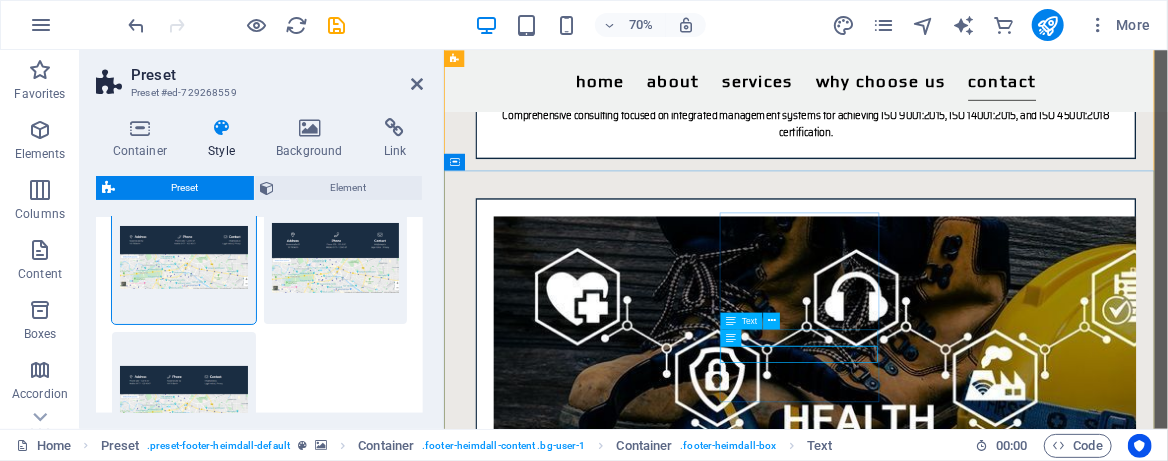 click on "[PHONE]" at bounding box center [931, 5254] 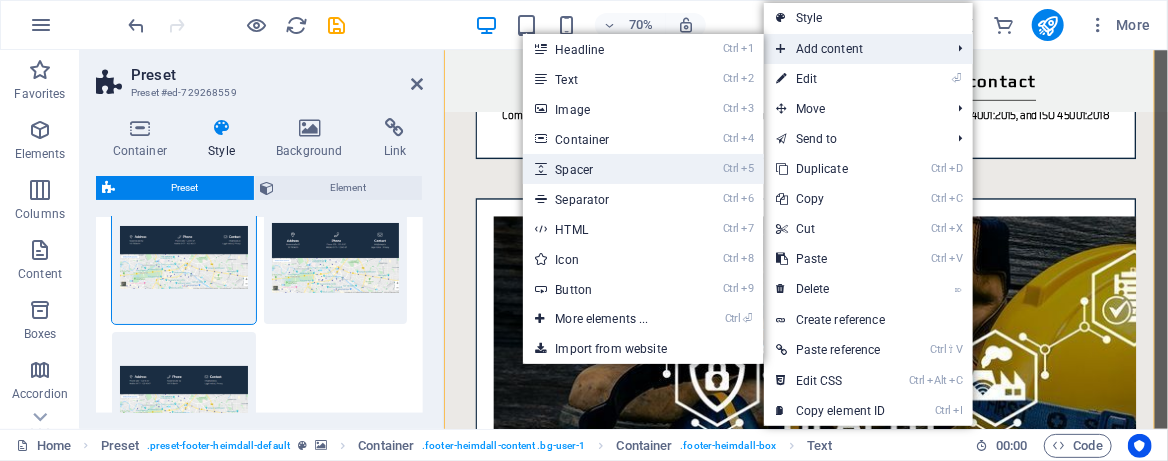 click on "Ctrl 5  Spacer" at bounding box center (605, 169) 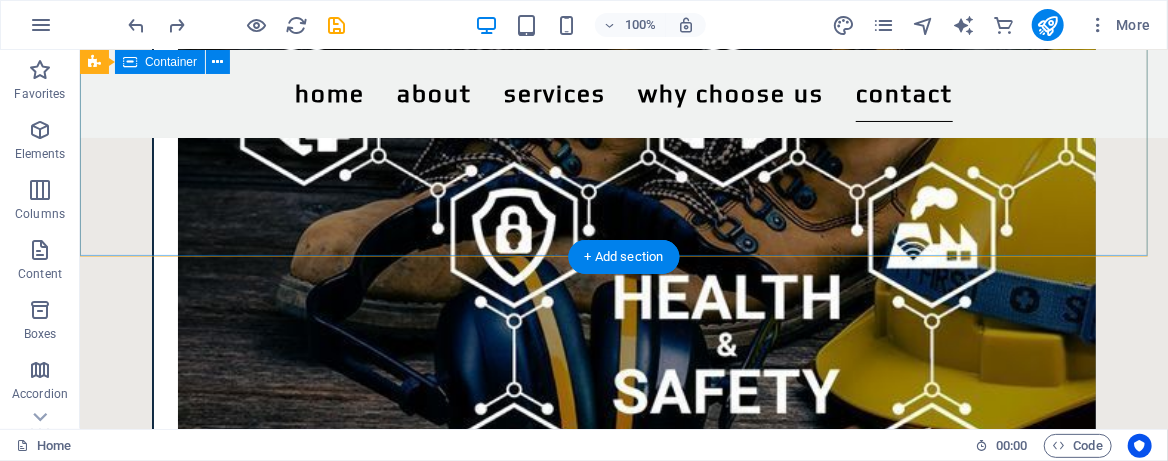 scroll, scrollTop: 3629, scrollLeft: 0, axis: vertical 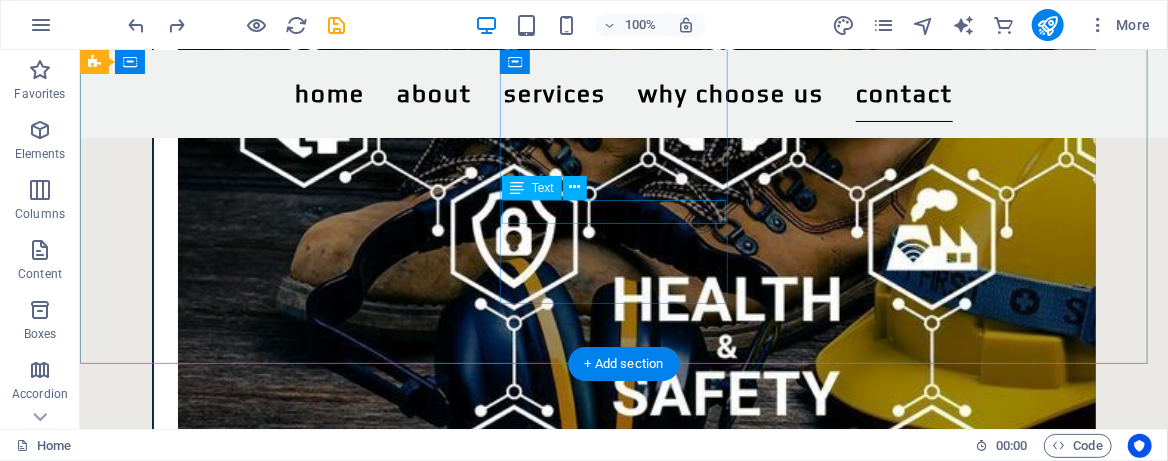 click on "[PHONE]" at bounding box center (567, 5032) 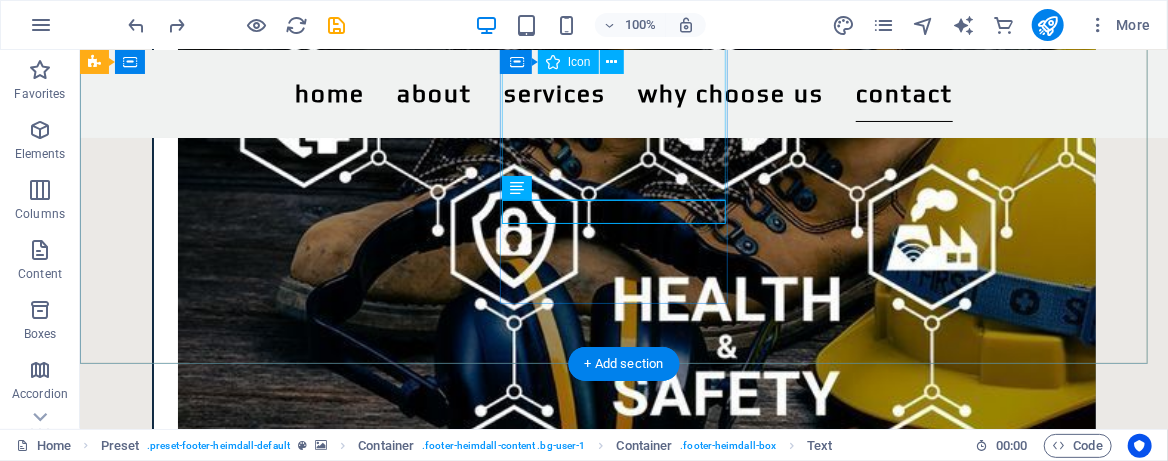 click at bounding box center [567, 4933] 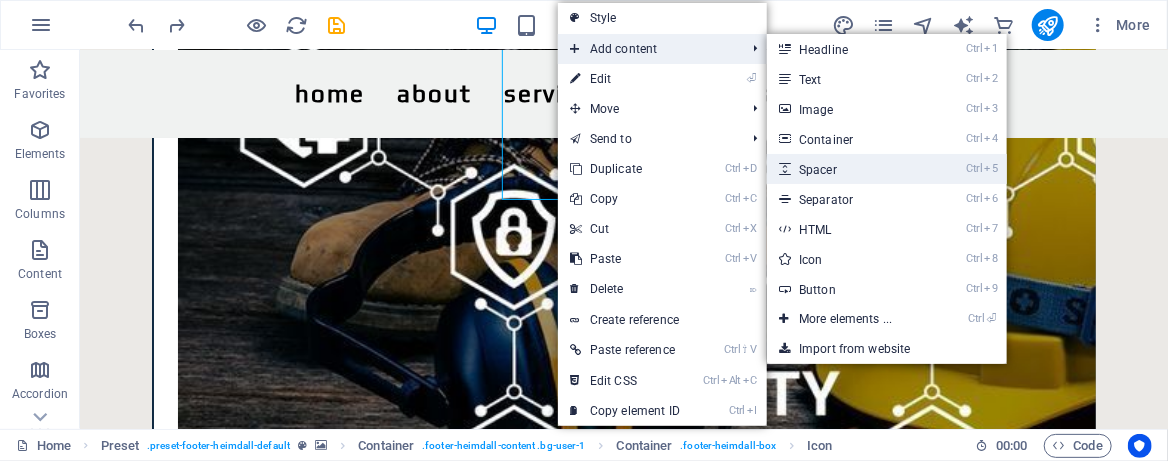 click on "Ctrl 5  Spacer" at bounding box center (849, 169) 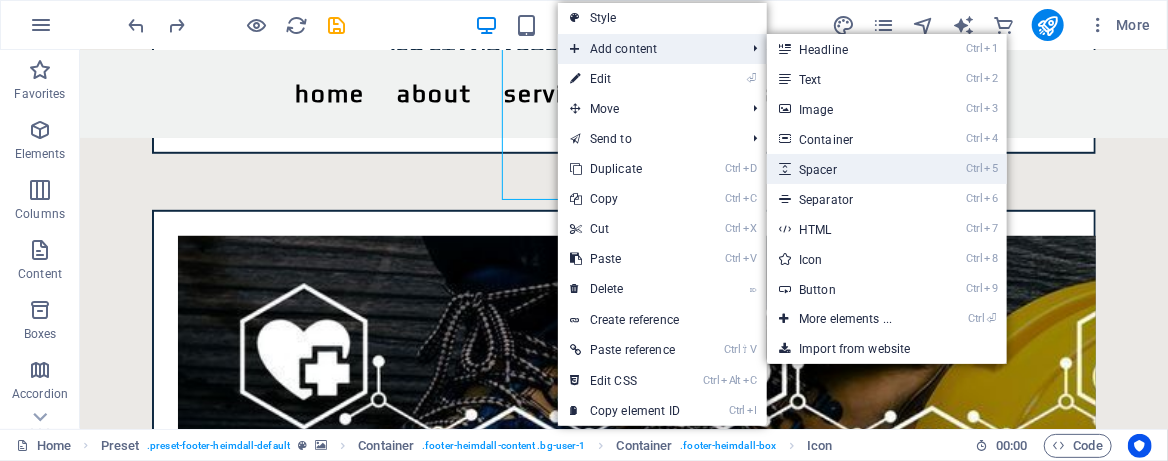select on "px" 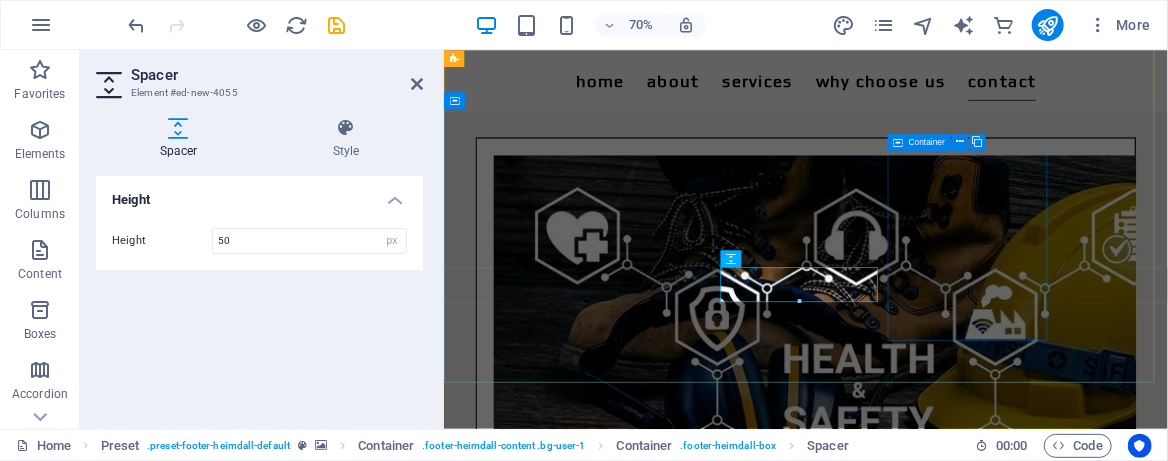 click on "Contact info@example.com" at bounding box center [931, 5342] 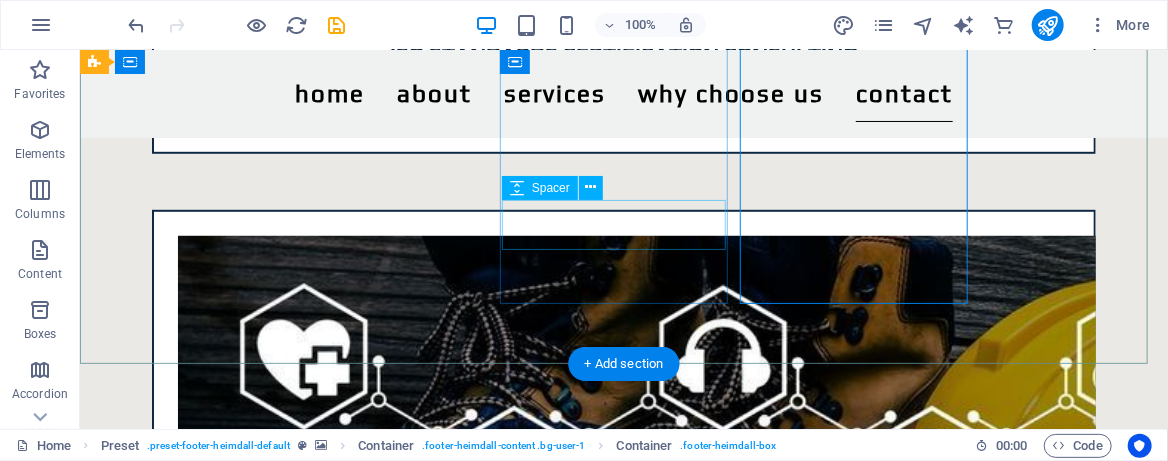 click at bounding box center (567, 5287) 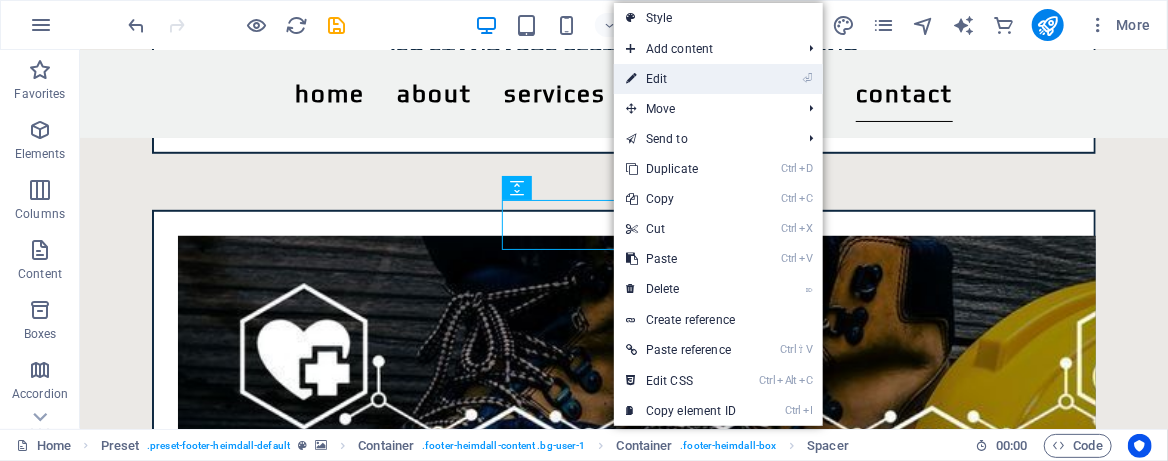 click on "⏎  Edit" at bounding box center (681, 79) 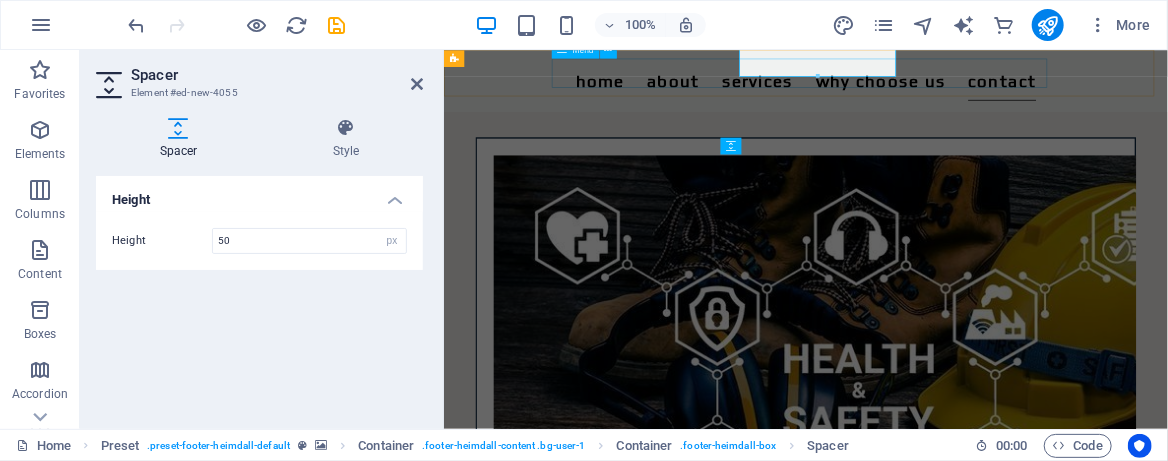 scroll, scrollTop: 3791, scrollLeft: 0, axis: vertical 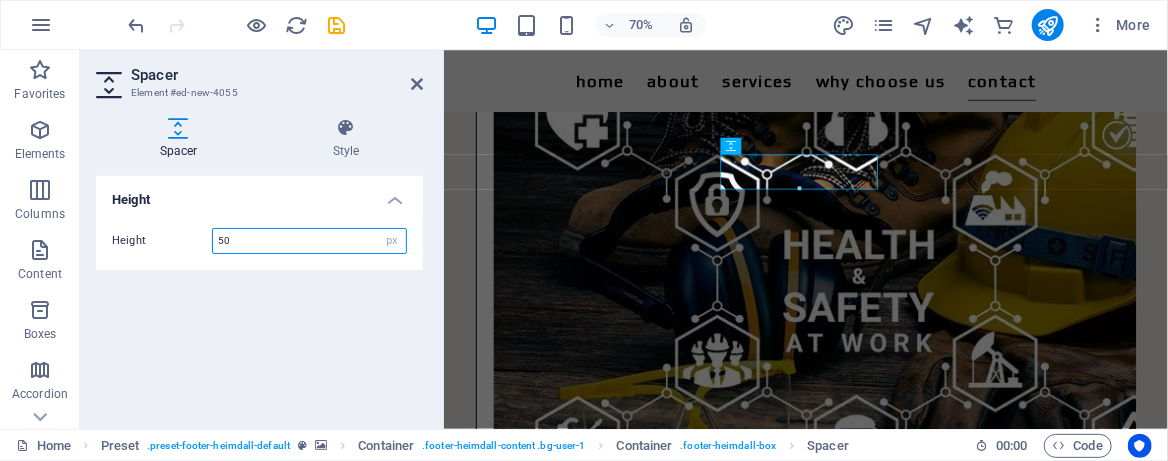 drag, startPoint x: 231, startPoint y: 237, endPoint x: 209, endPoint y: 236, distance: 22.022715 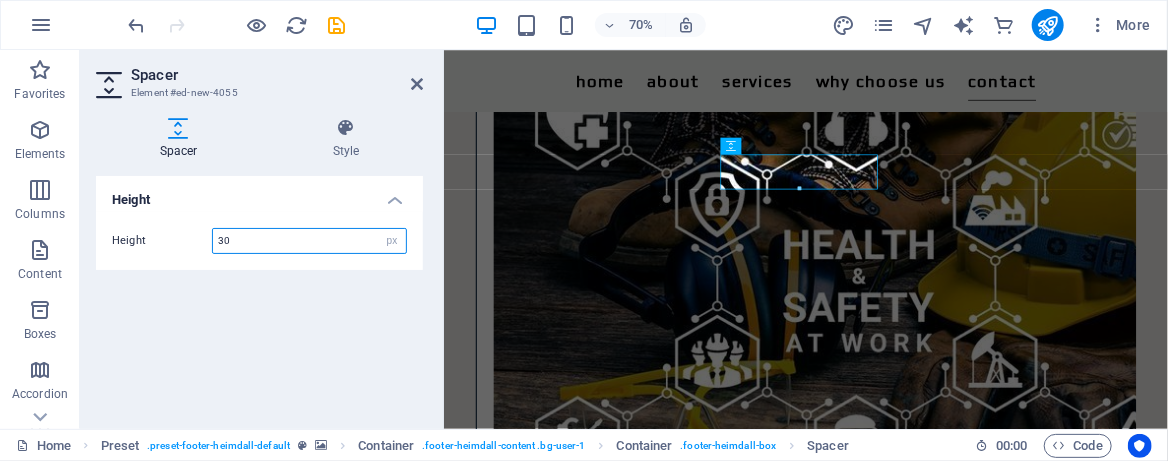 type on "30" 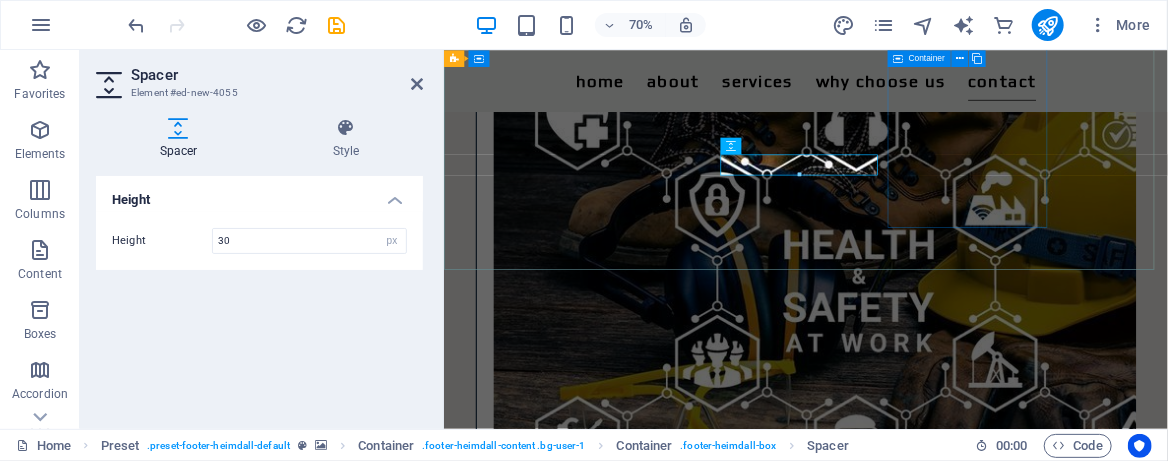 click on "Contact info@example.com" at bounding box center [931, 5160] 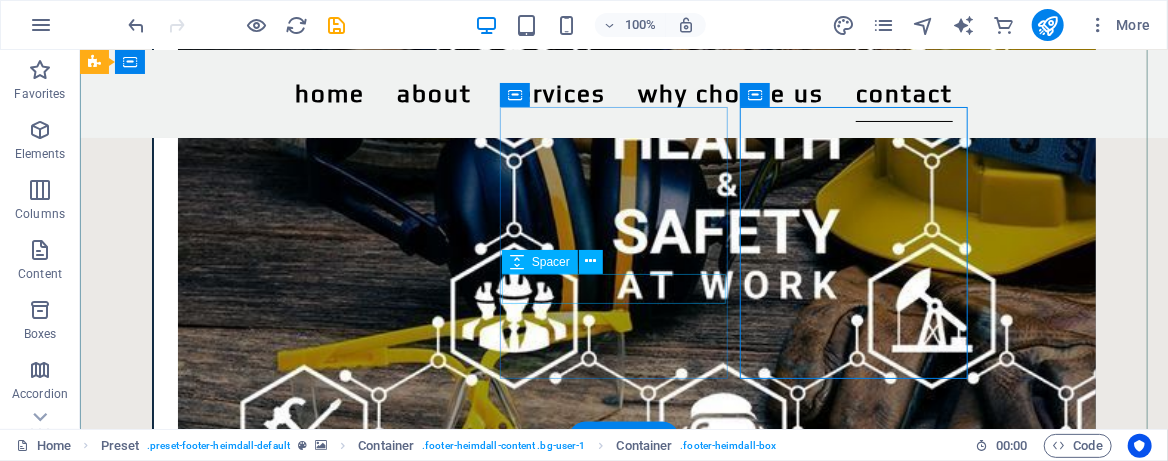 scroll, scrollTop: 3524, scrollLeft: 0, axis: vertical 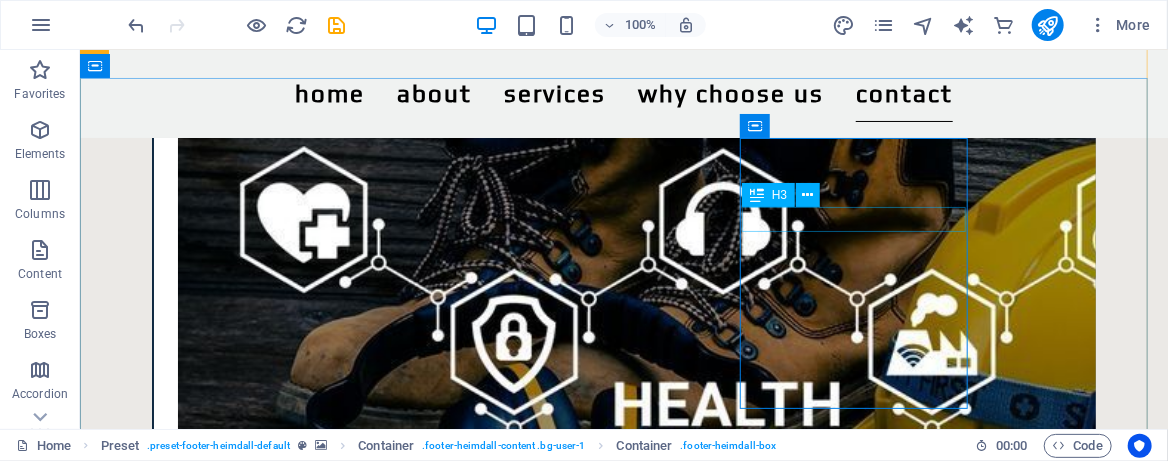 click on "Contact" at bounding box center [567, 5306] 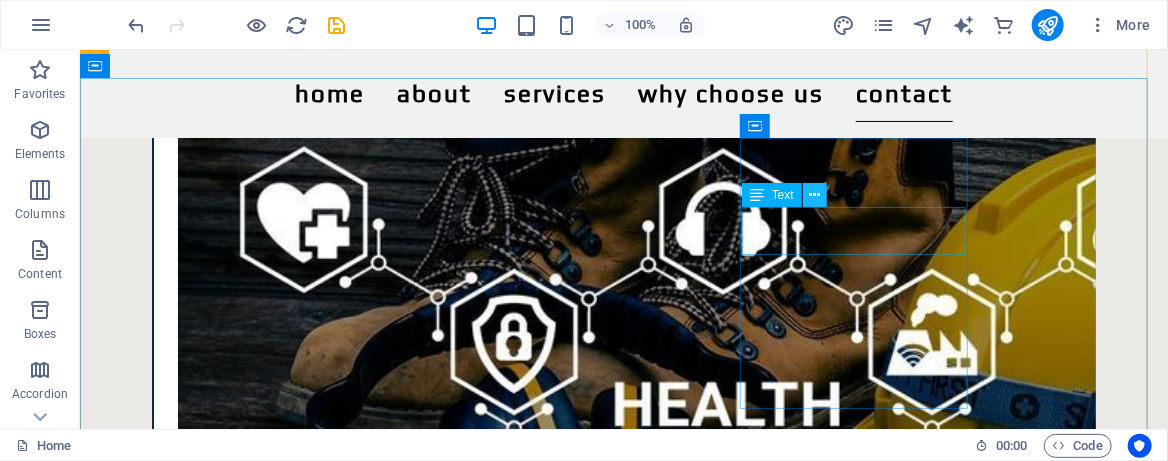 click at bounding box center [814, 195] 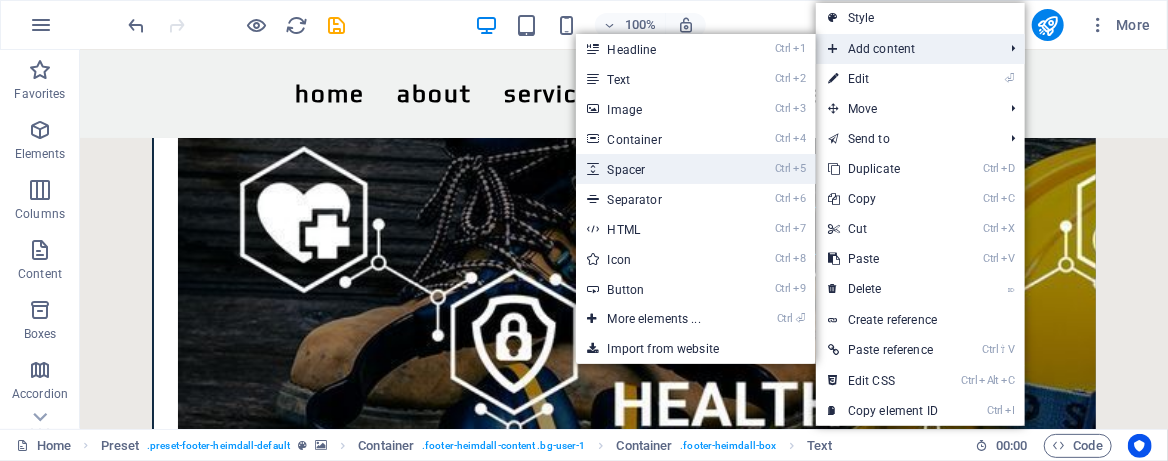 click on "Ctrl 5  Spacer" at bounding box center (658, 169) 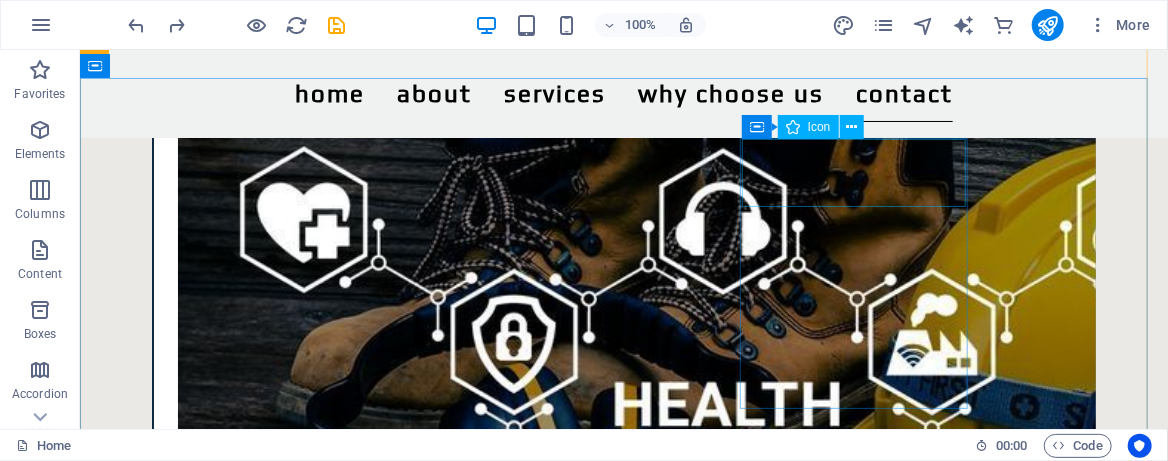 click at bounding box center (567, 5252) 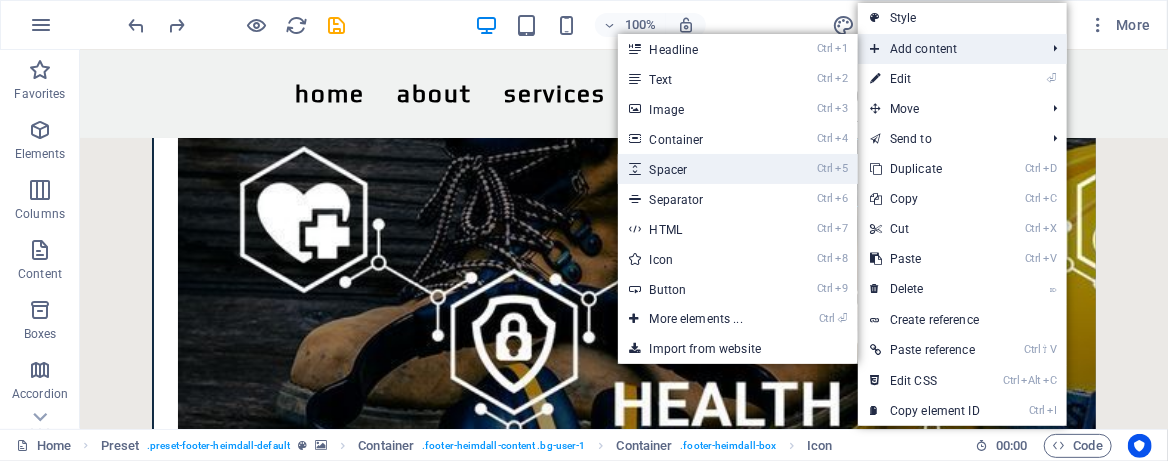 click on "Ctrl 5  Spacer" at bounding box center [700, 169] 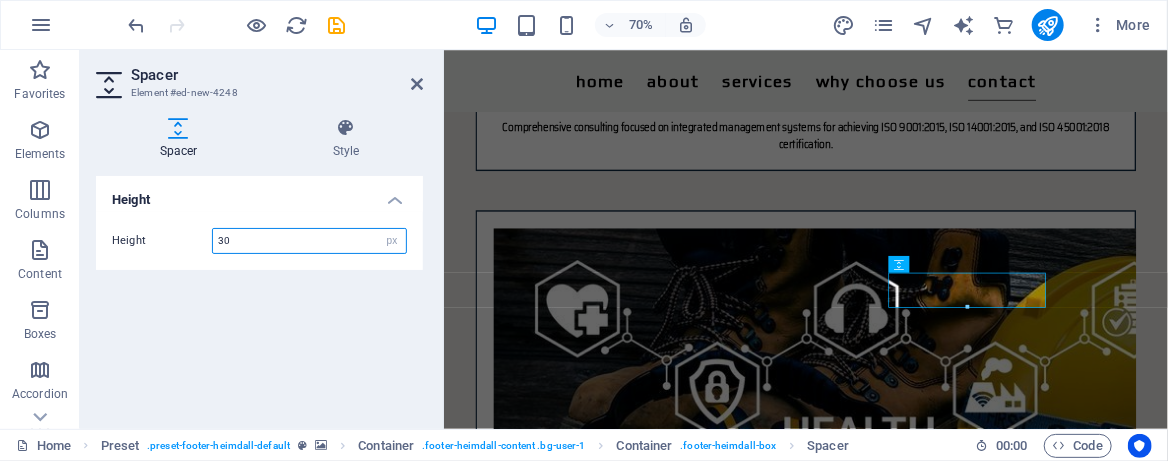 type on "30" 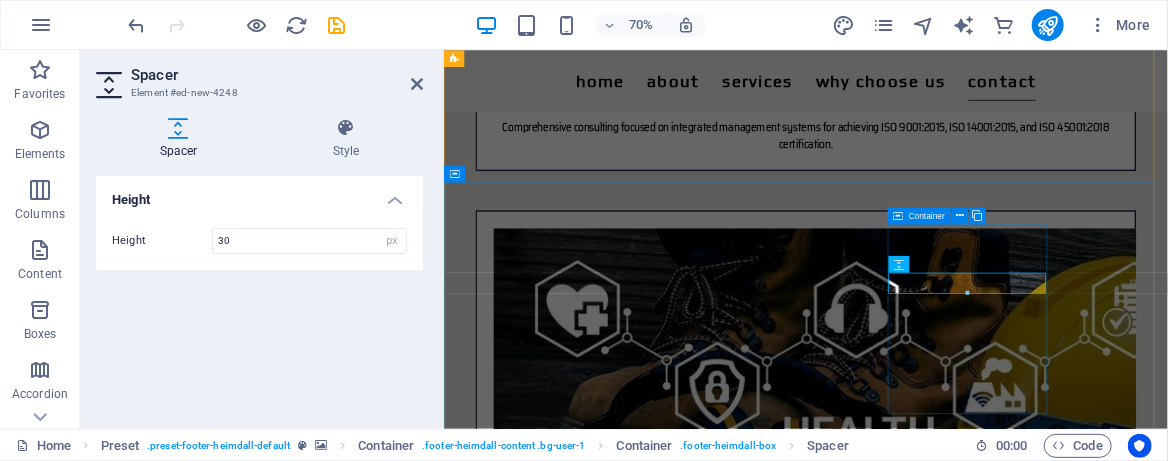 click on "info@example.com" at bounding box center (931, 5425) 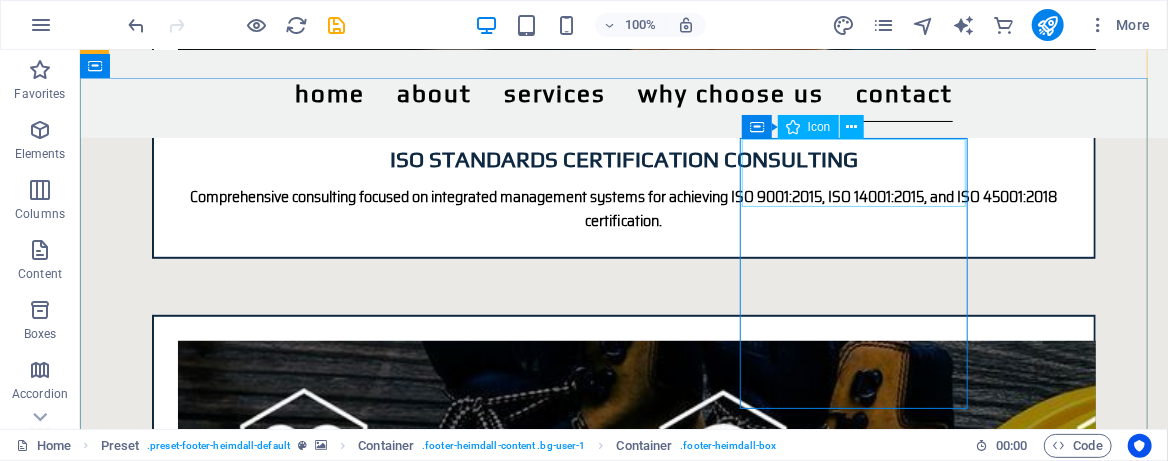 click at bounding box center (567, 5494) 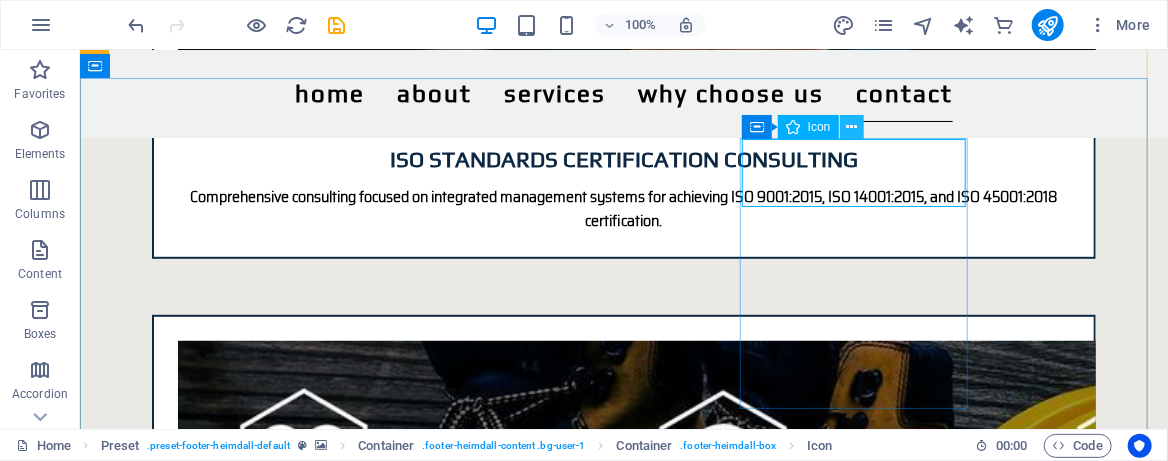 click at bounding box center (851, 127) 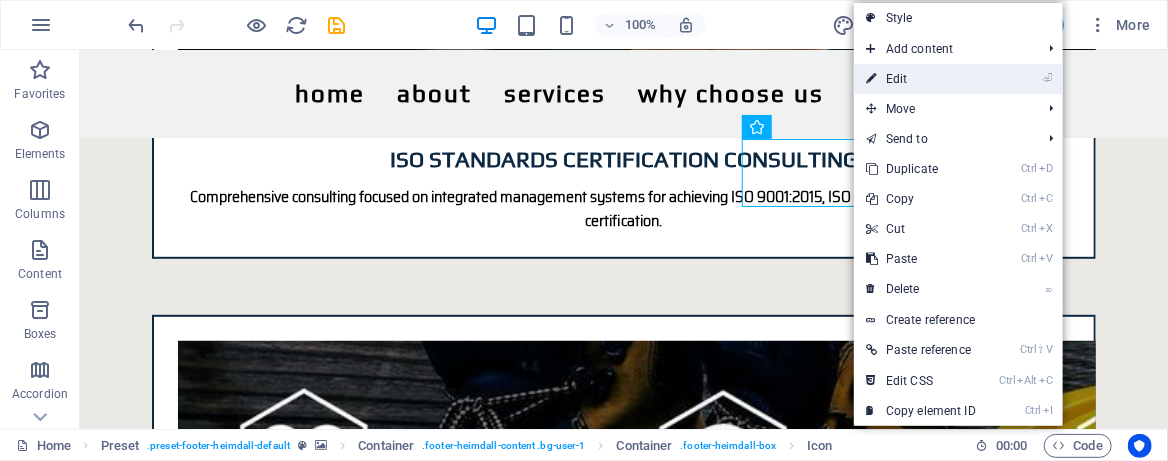 click on "⏎  Edit" at bounding box center (921, 79) 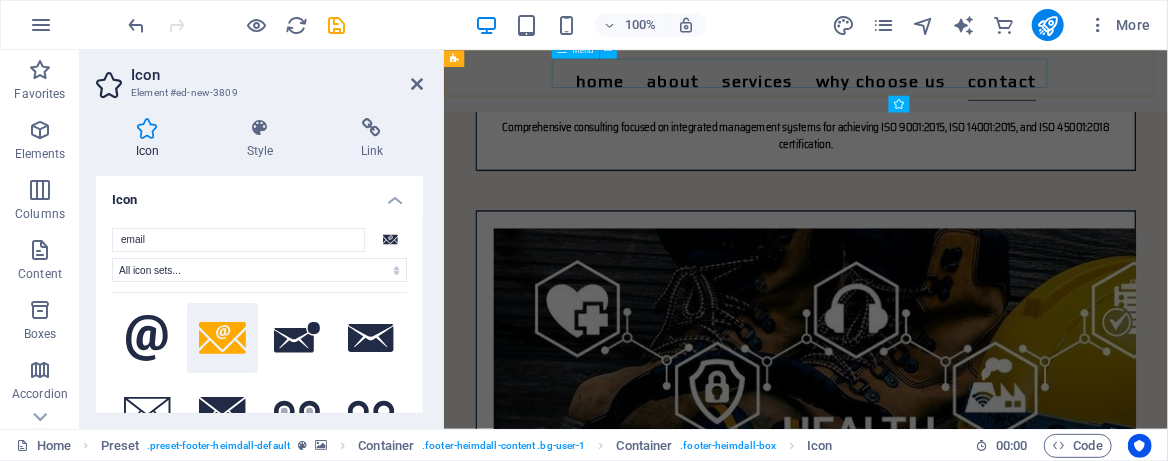 scroll, scrollTop: 3686, scrollLeft: 0, axis: vertical 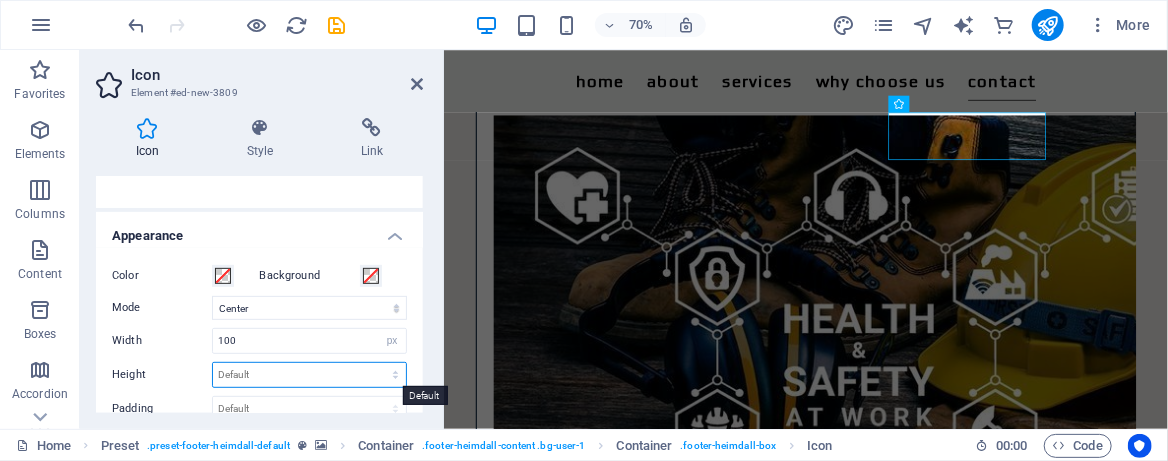 click on "Default auto px rem em vh vw" at bounding box center (309, 375) 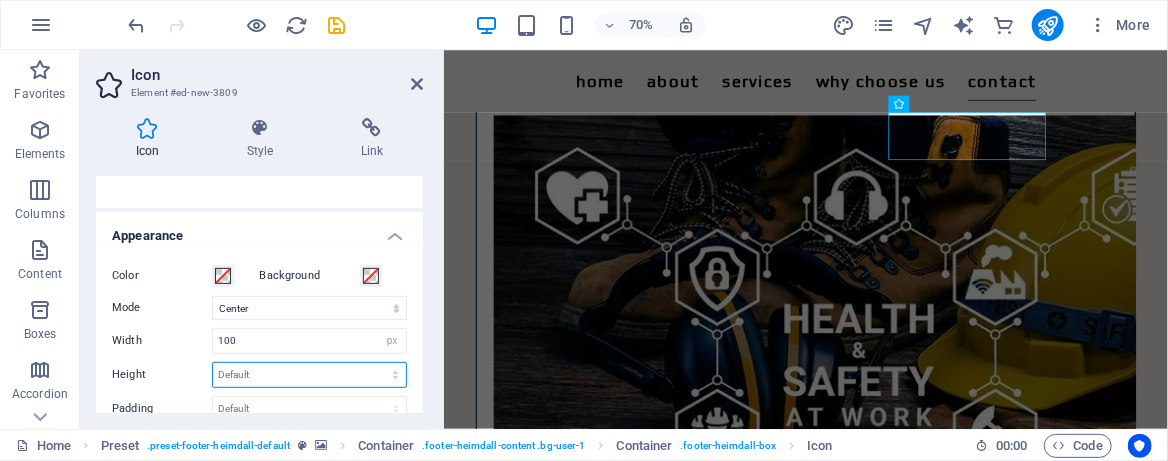select on "px" 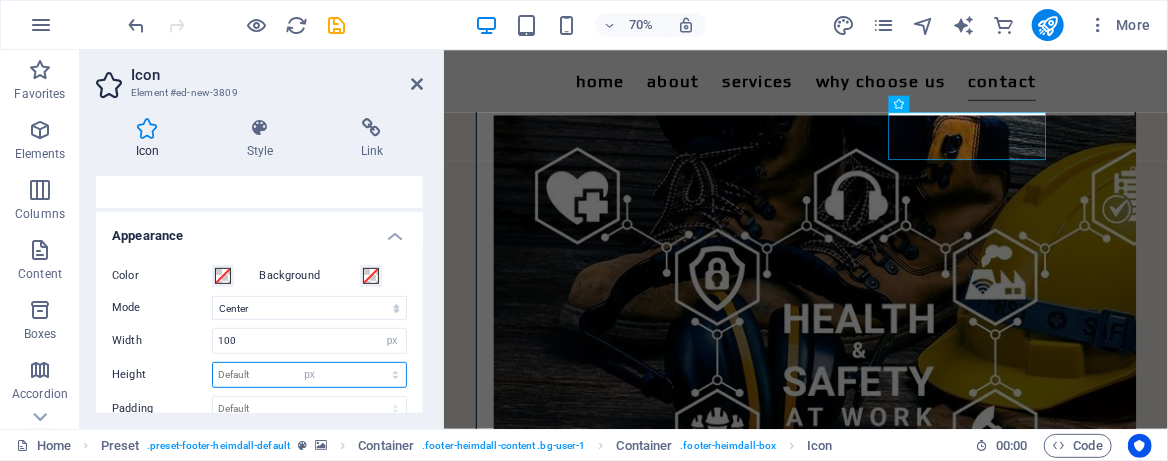 click on "Default auto px rem em vh vw" at bounding box center (309, 375) 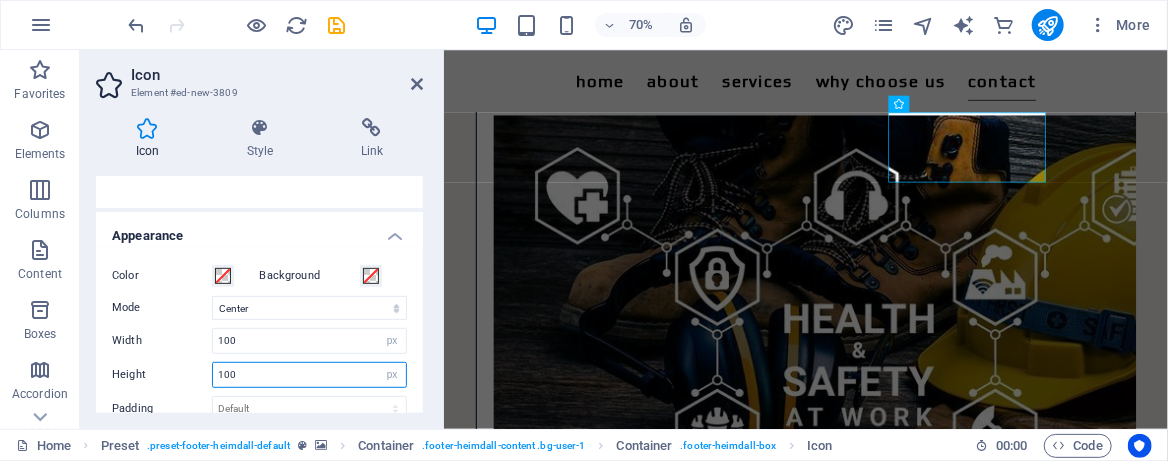 click on "100" at bounding box center (309, 375) 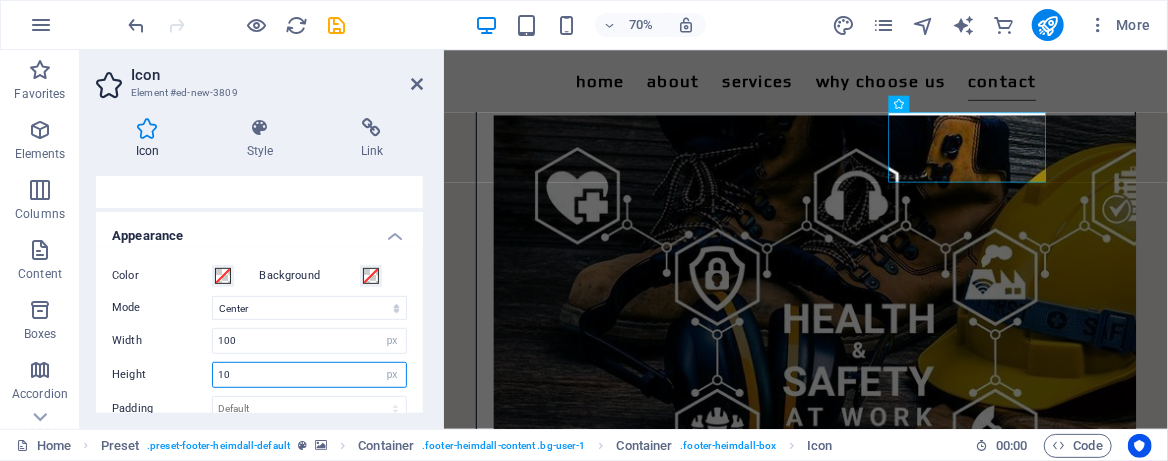 type on "1" 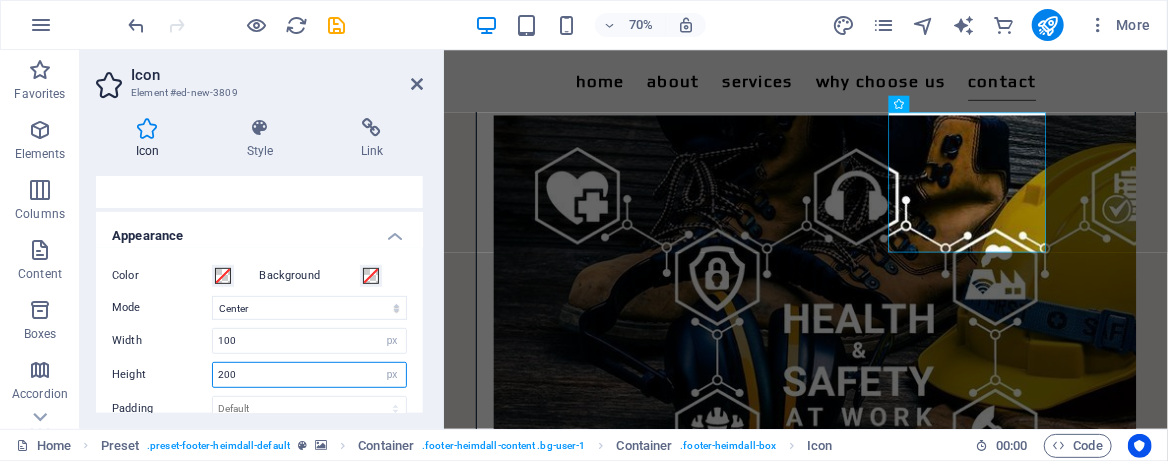 click on "200" at bounding box center [309, 375] 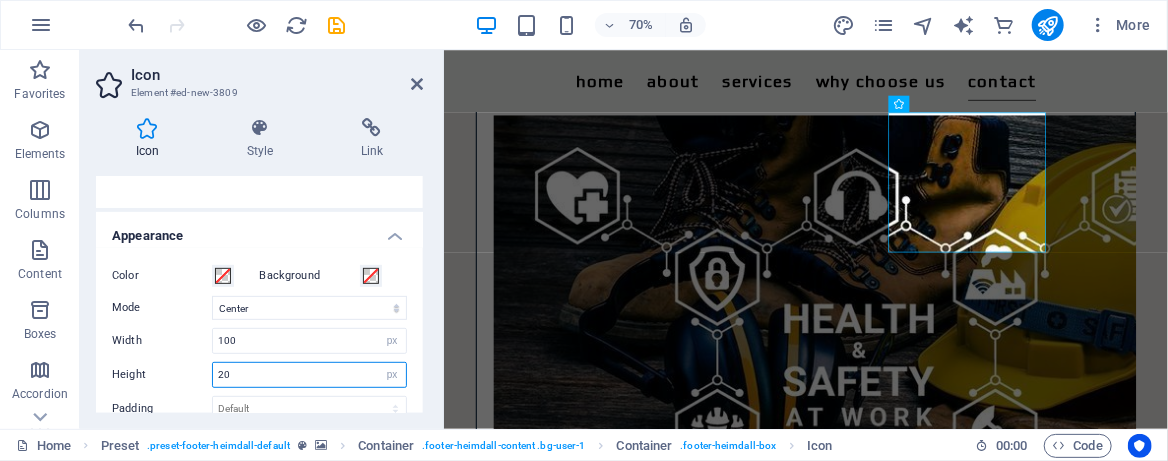 type on "2" 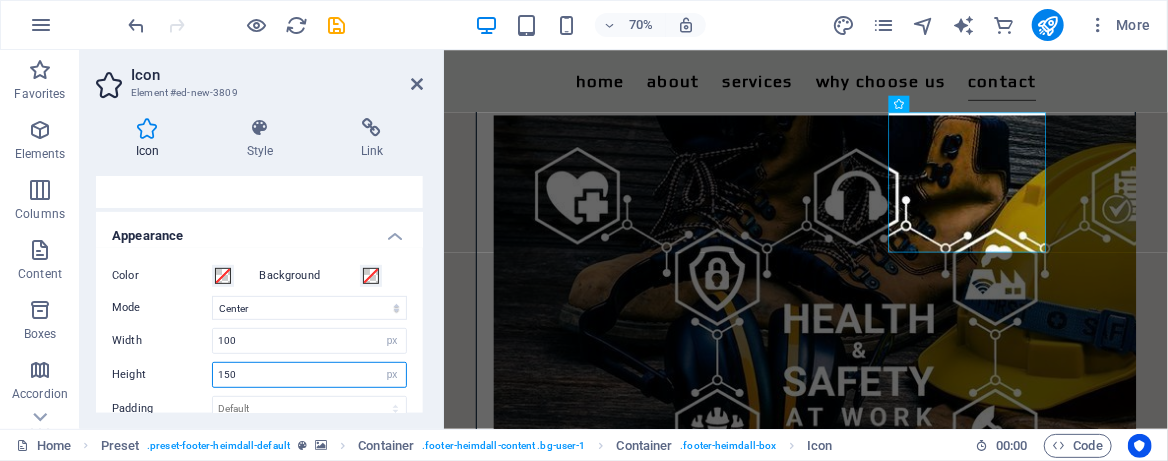 type on "150" 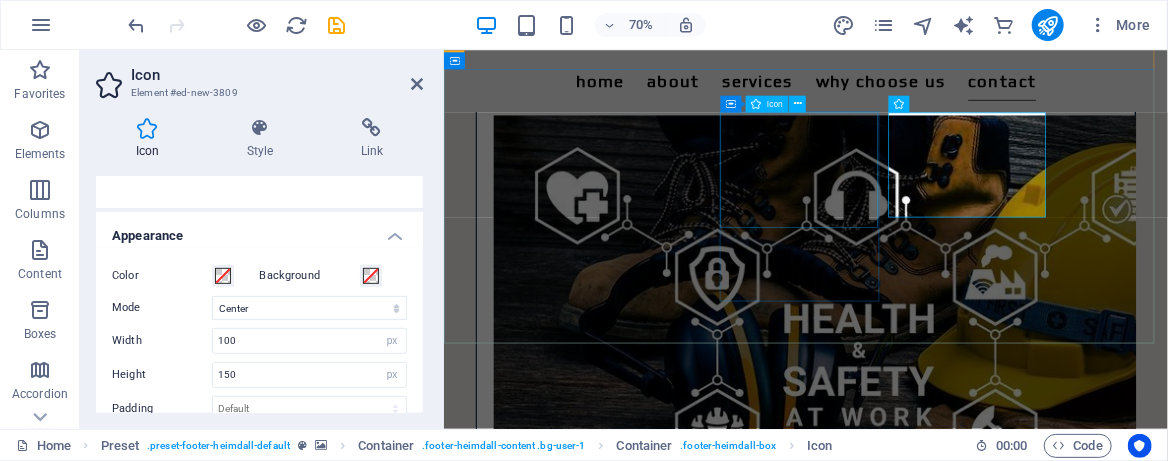 click at bounding box center (931, 5011) 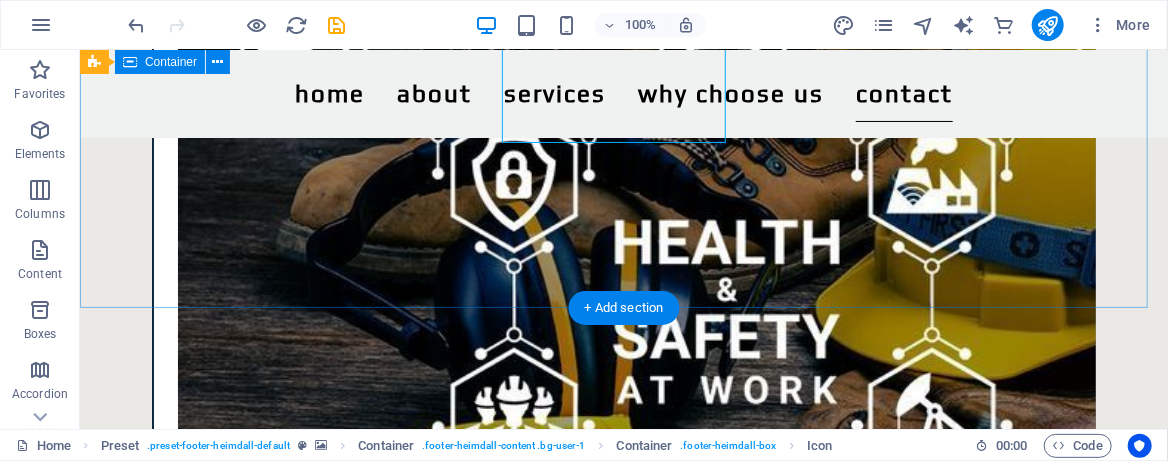 scroll, scrollTop: 3552, scrollLeft: 0, axis: vertical 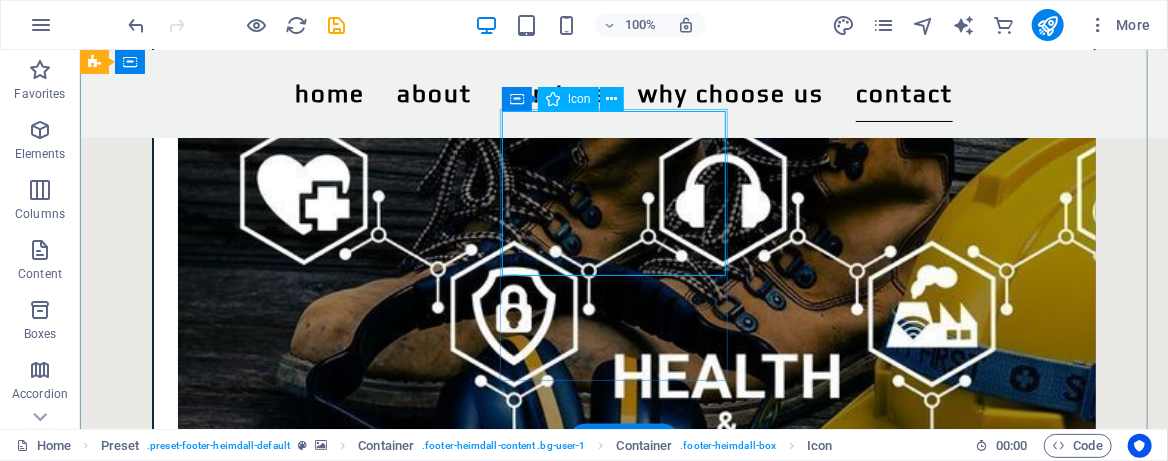click at bounding box center (567, 5010) 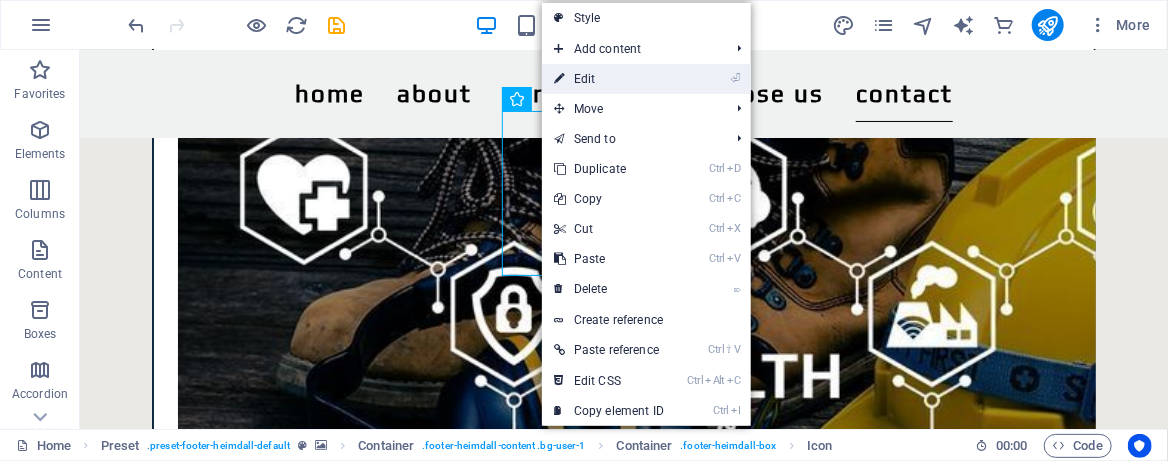 click on "⏎  Edit" at bounding box center (609, 79) 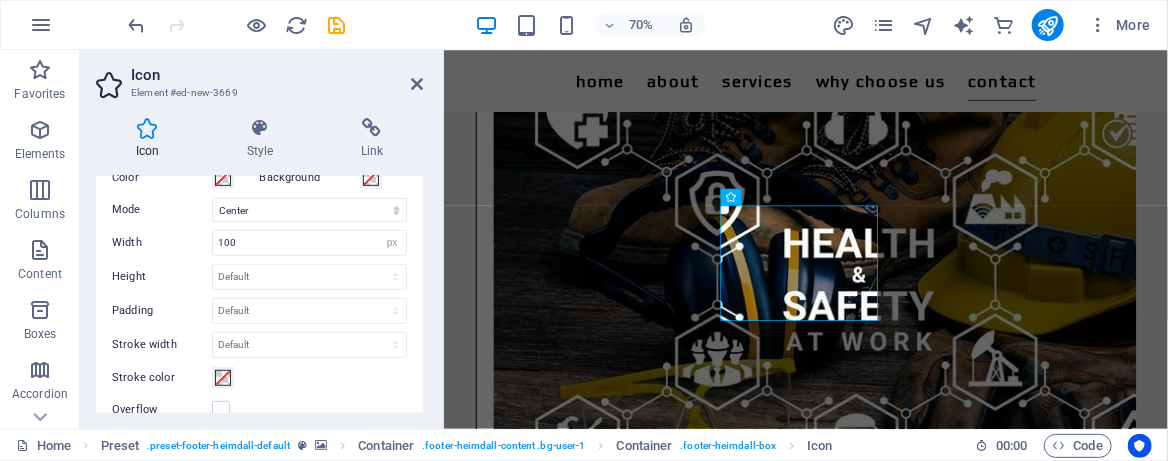 scroll, scrollTop: 533, scrollLeft: 0, axis: vertical 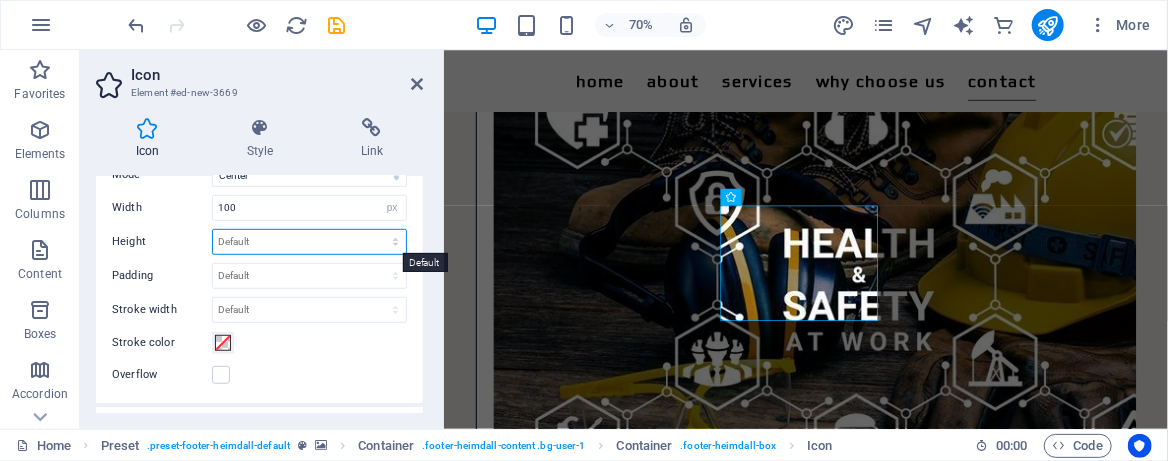 click on "Default auto px rem em vh vw" at bounding box center [309, 242] 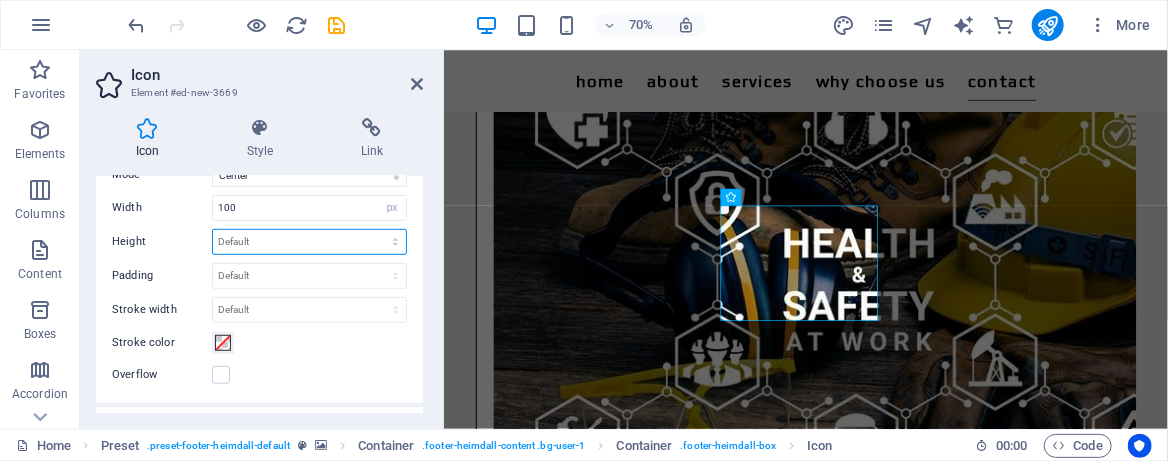 select on "px" 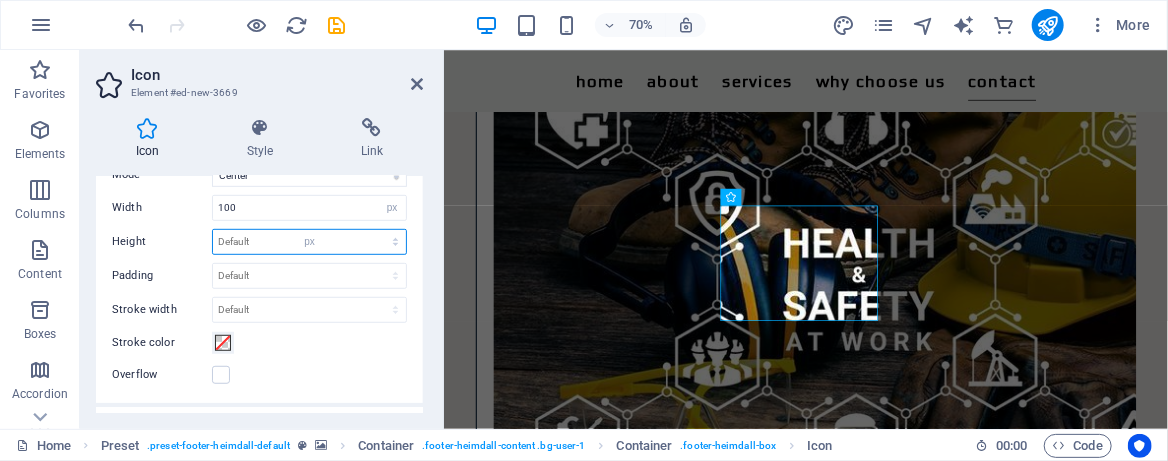 click on "Default auto px rem em vh vw" at bounding box center [309, 242] 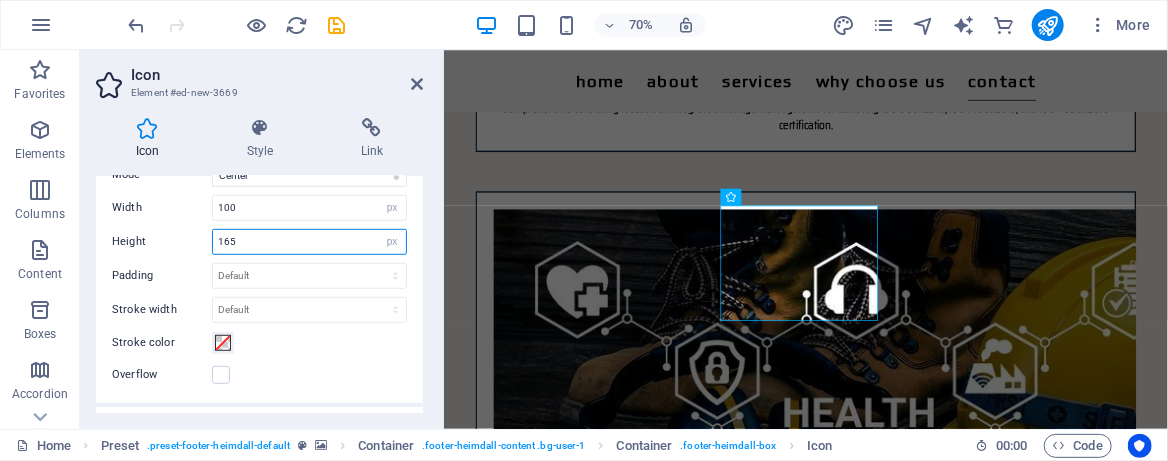 click on "165" at bounding box center (309, 242) 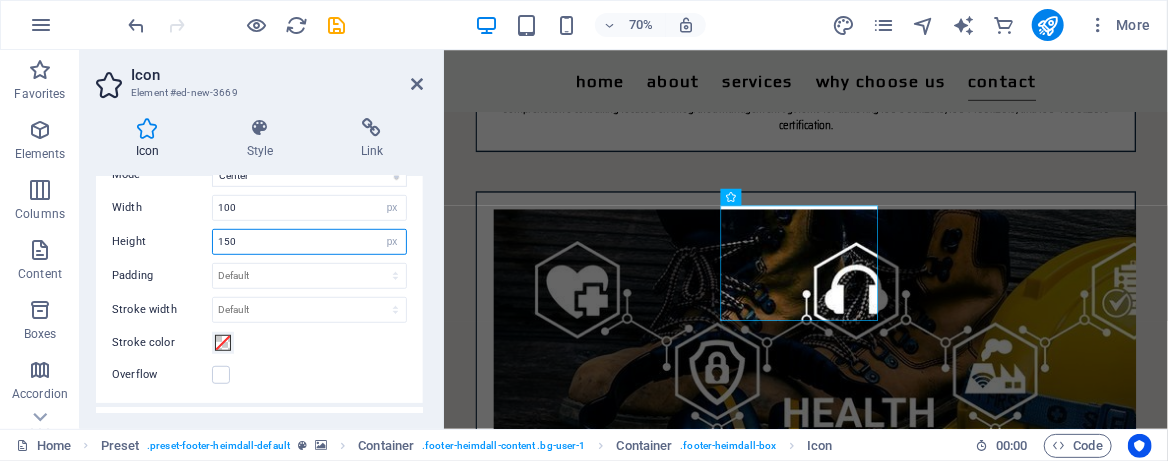 type on "150" 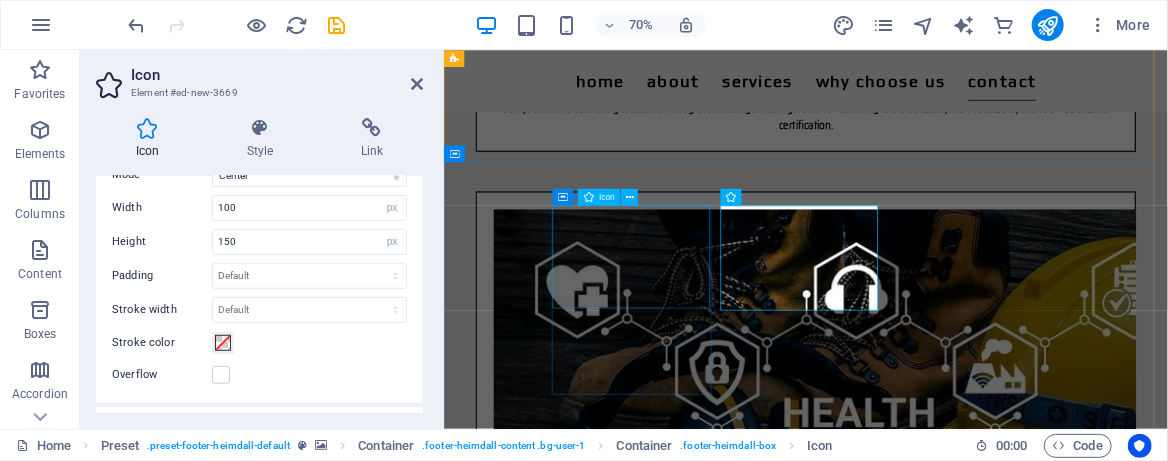 click at bounding box center [931, 4840] 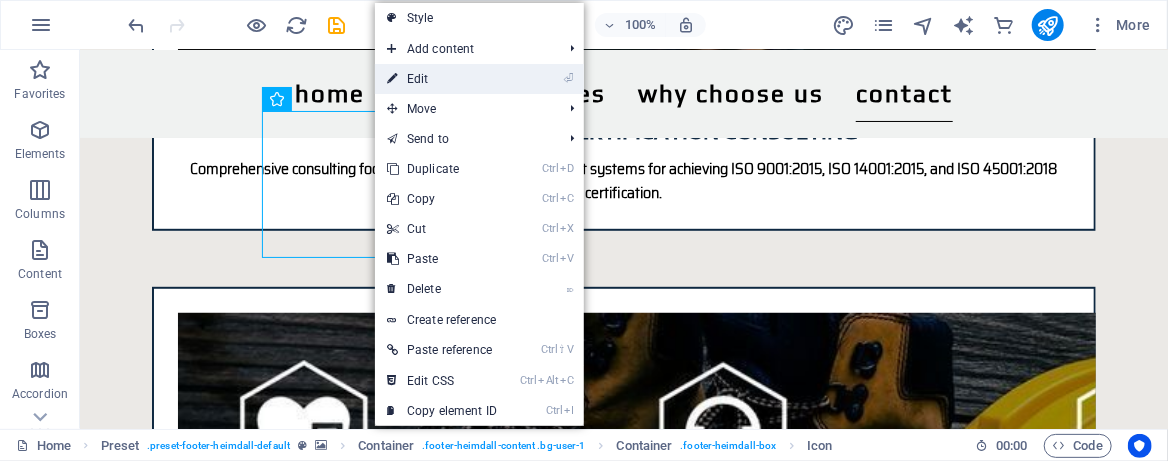 click on "⏎  Edit" at bounding box center (442, 79) 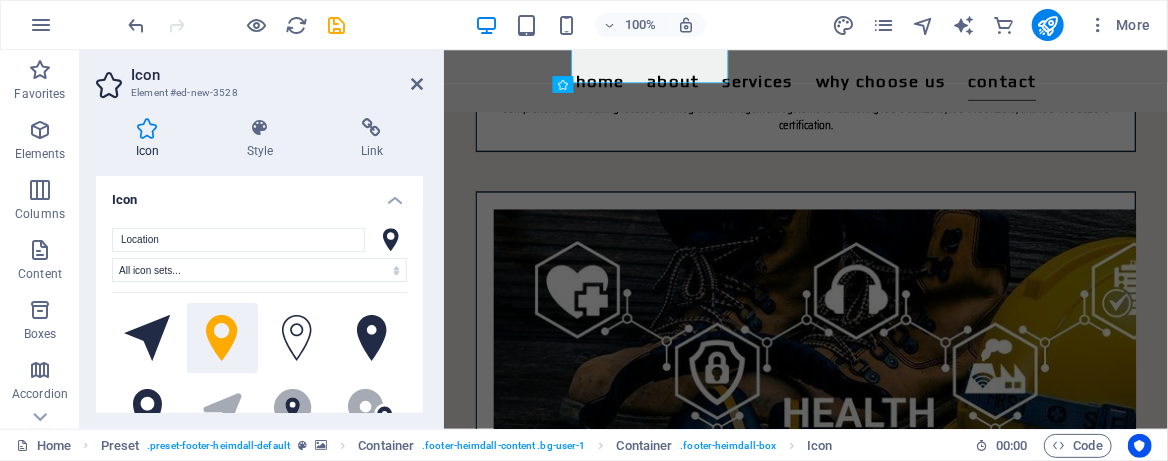 scroll, scrollTop: 3714, scrollLeft: 0, axis: vertical 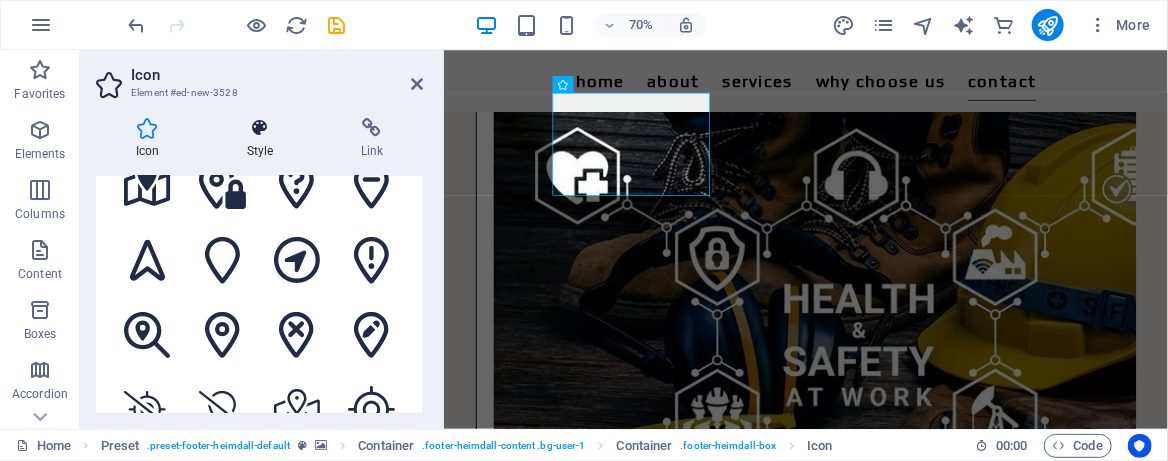 click at bounding box center [260, 128] 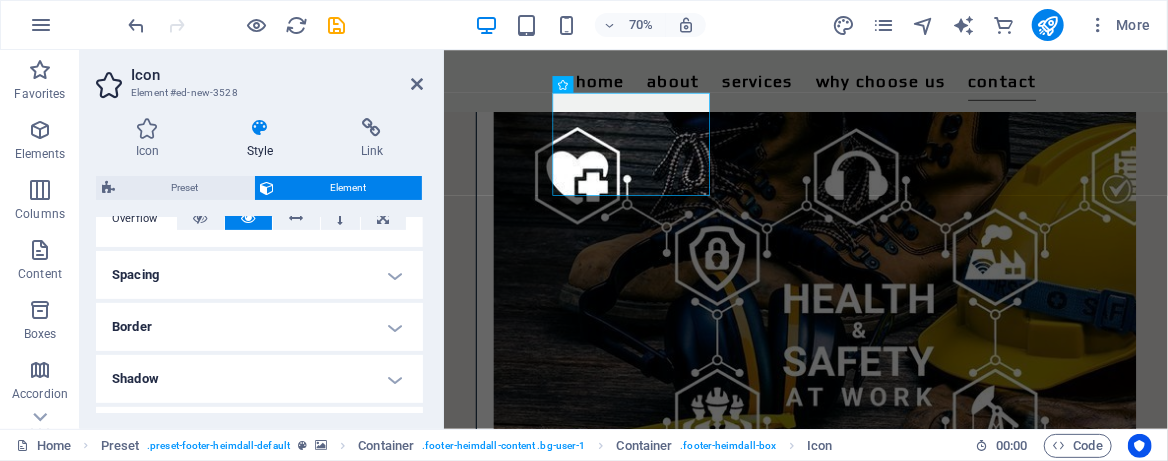 scroll, scrollTop: 400, scrollLeft: 0, axis: vertical 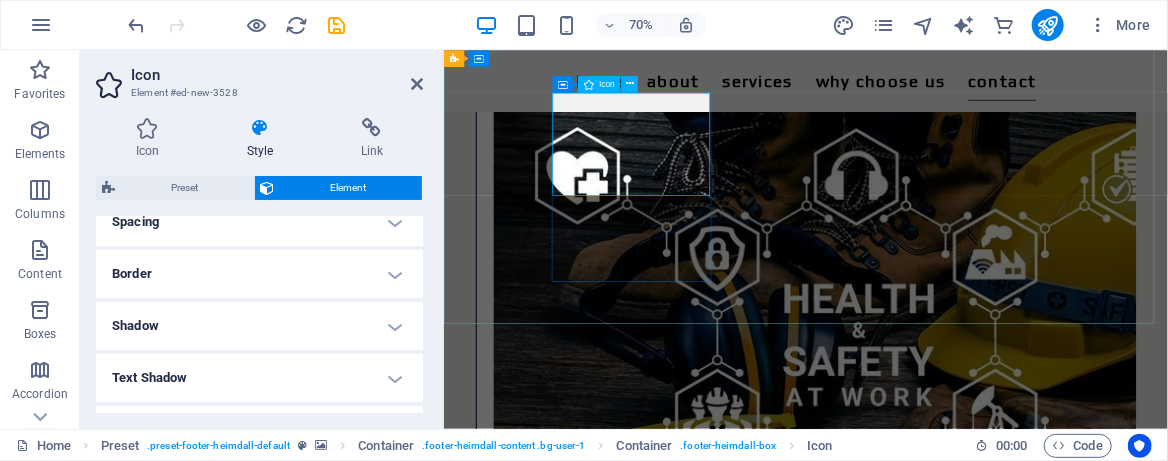 click at bounding box center (931, 4678) 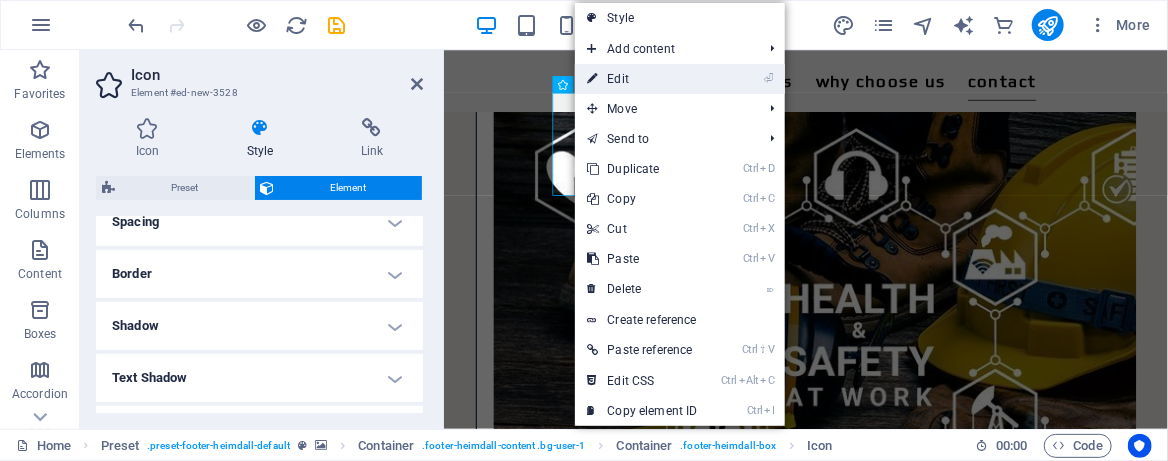 click on "⏎  Edit" at bounding box center (642, 79) 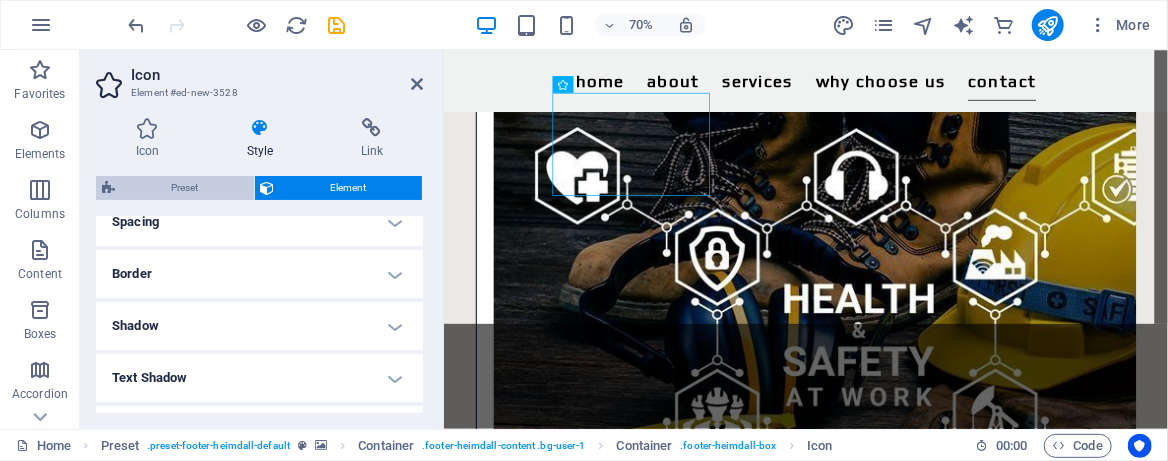 click on "Preset" at bounding box center [184, 188] 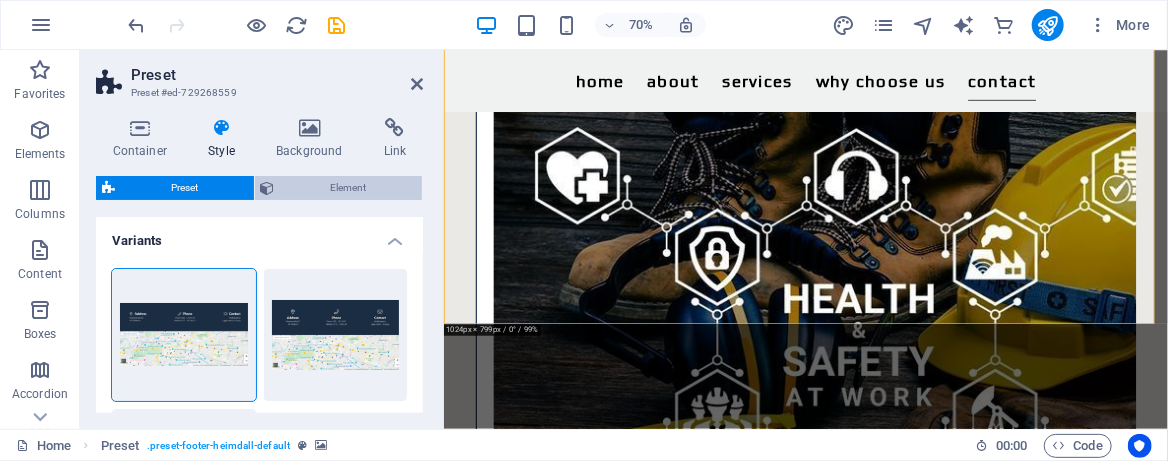 click on "Element" at bounding box center [349, 188] 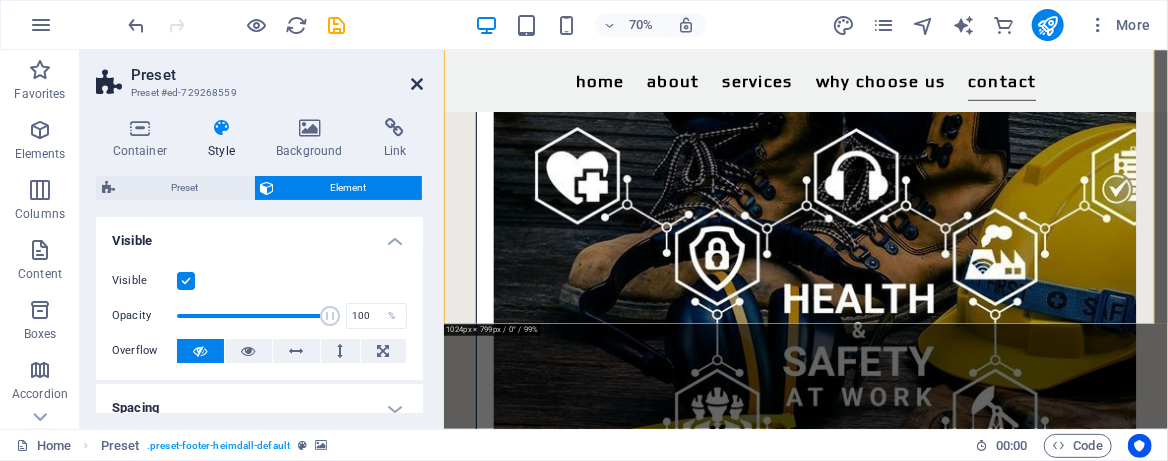 drag, startPoint x: 414, startPoint y: 82, endPoint x: 395, endPoint y: 54, distance: 33.83785 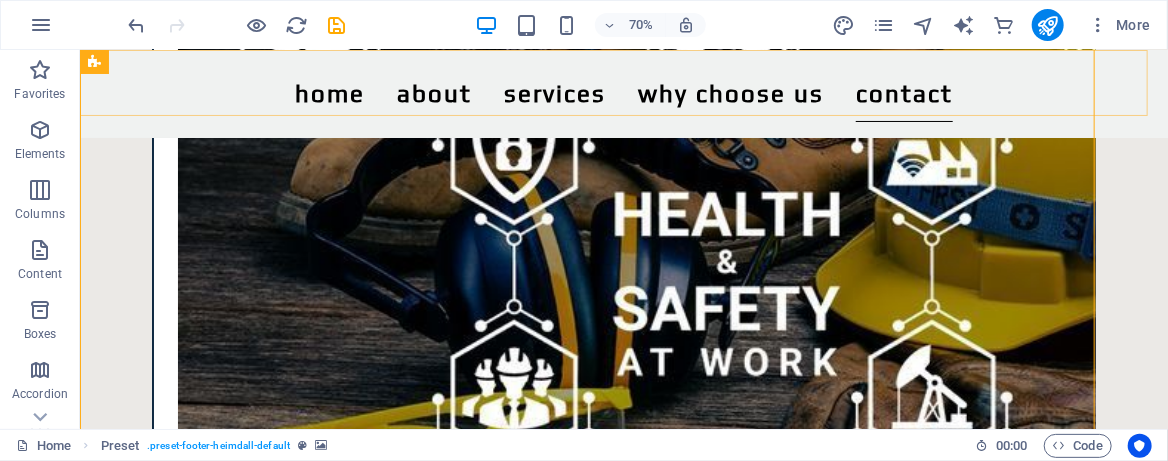 scroll, scrollTop: 3552, scrollLeft: 0, axis: vertical 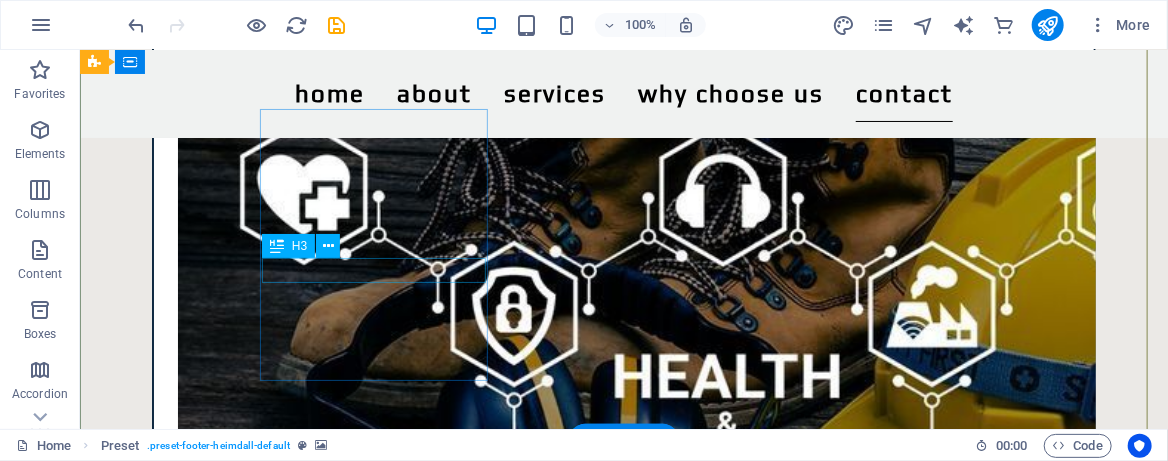 click on "Address" at bounding box center (567, 4800) 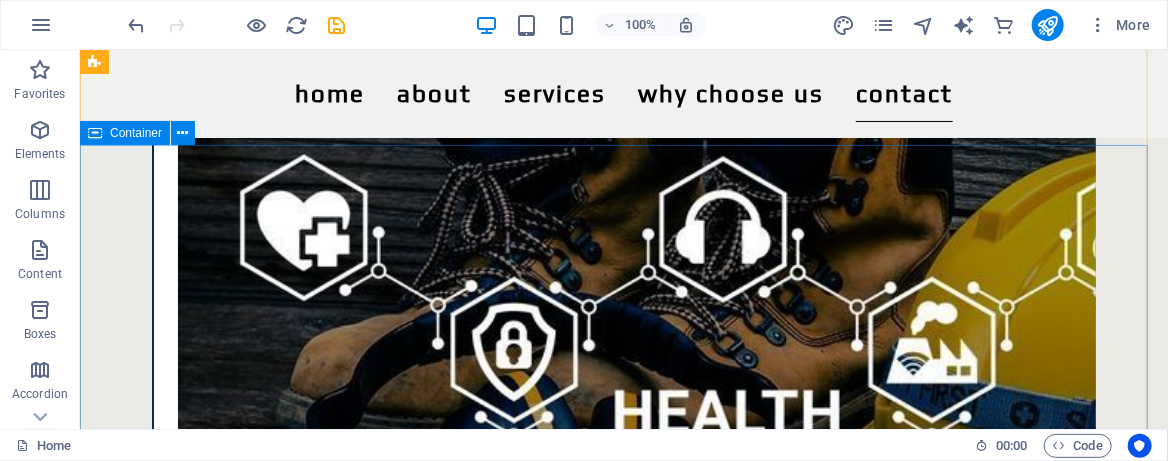 scroll, scrollTop: 3552, scrollLeft: 0, axis: vertical 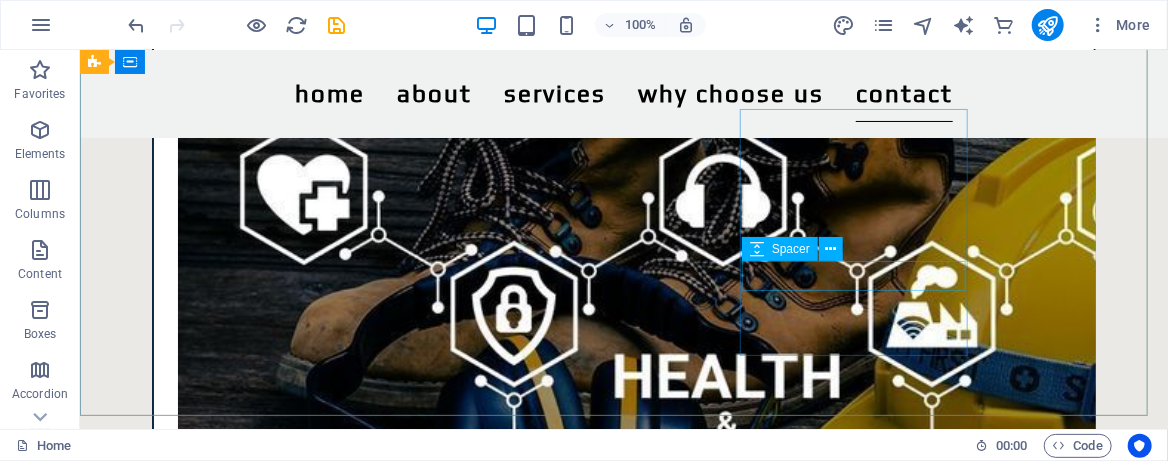 click on "Spacer" at bounding box center [799, 249] 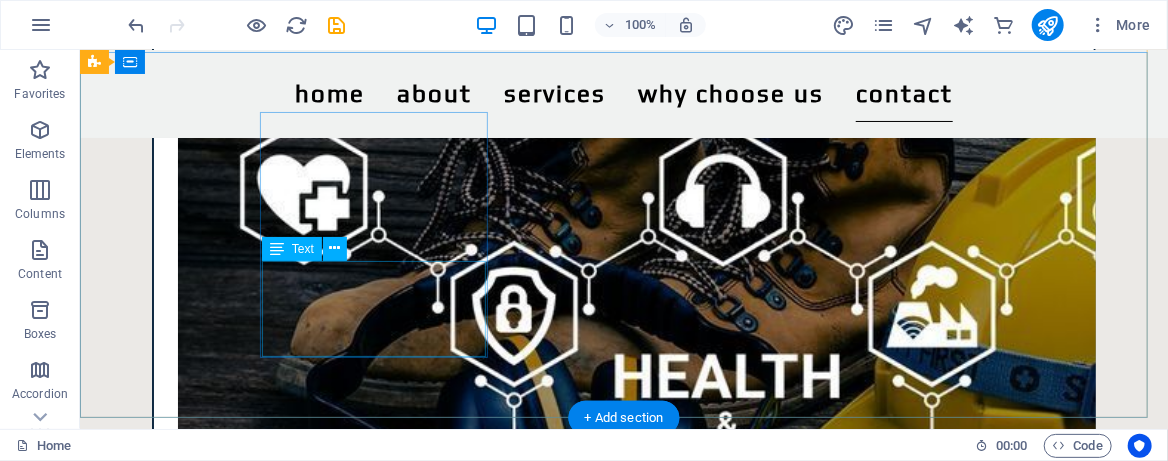scroll, scrollTop: 3419, scrollLeft: 0, axis: vertical 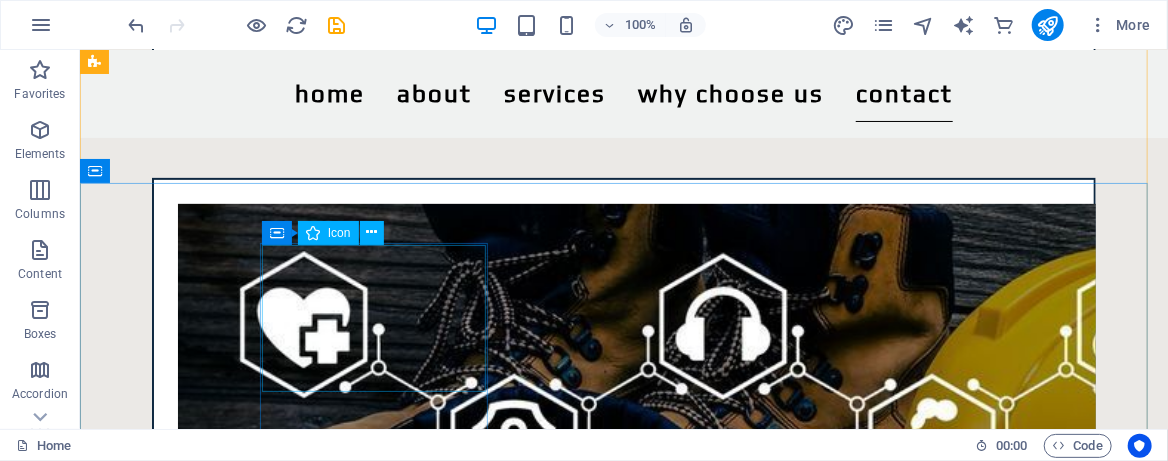 click at bounding box center [567, 4814] 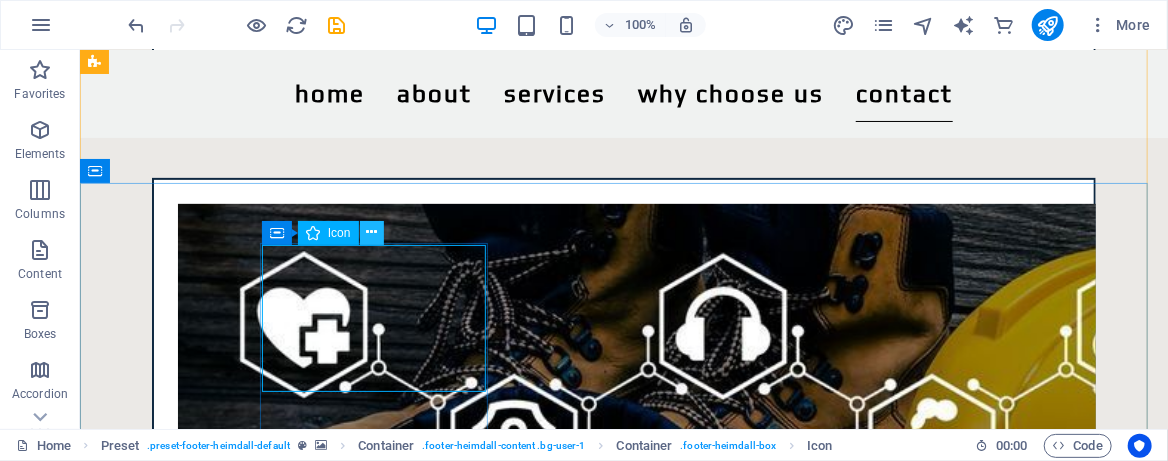 click at bounding box center [372, 233] 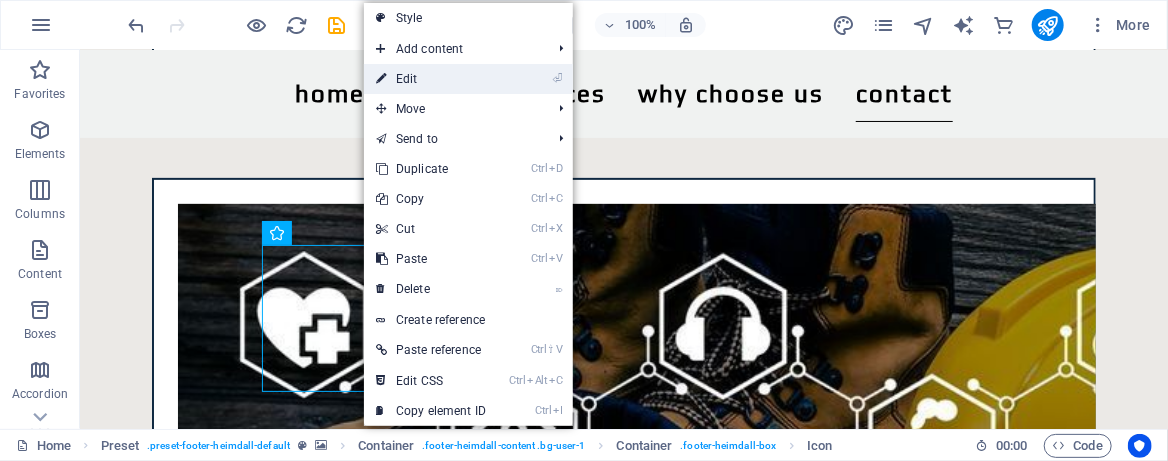 click on "⏎  Edit" at bounding box center (431, 79) 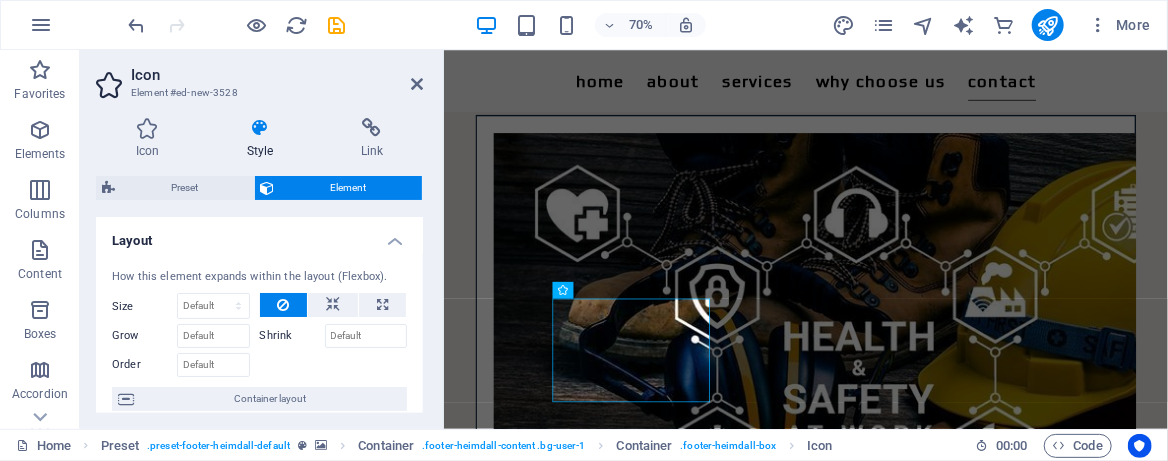 scroll, scrollTop: 133, scrollLeft: 0, axis: vertical 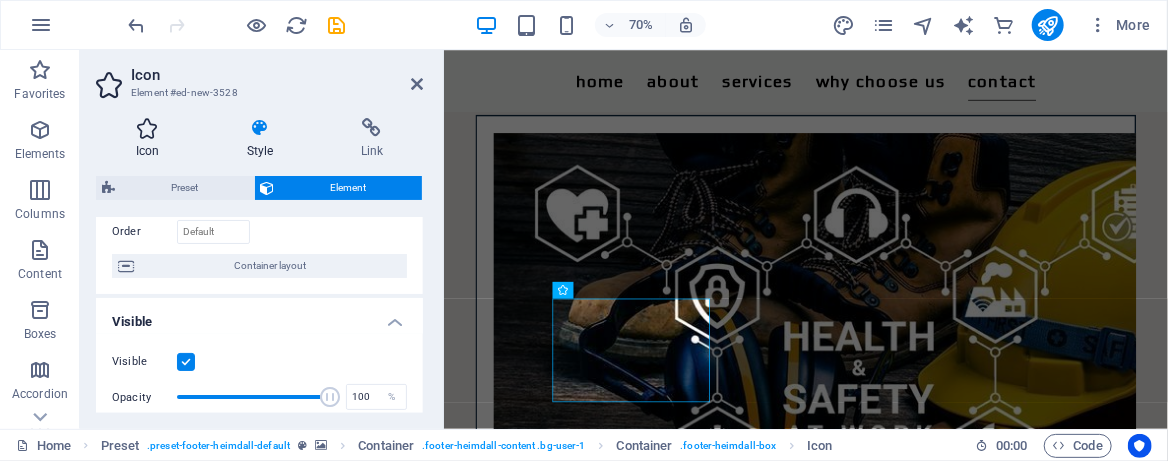drag, startPoint x: 150, startPoint y: 128, endPoint x: 149, endPoint y: 147, distance: 19.026299 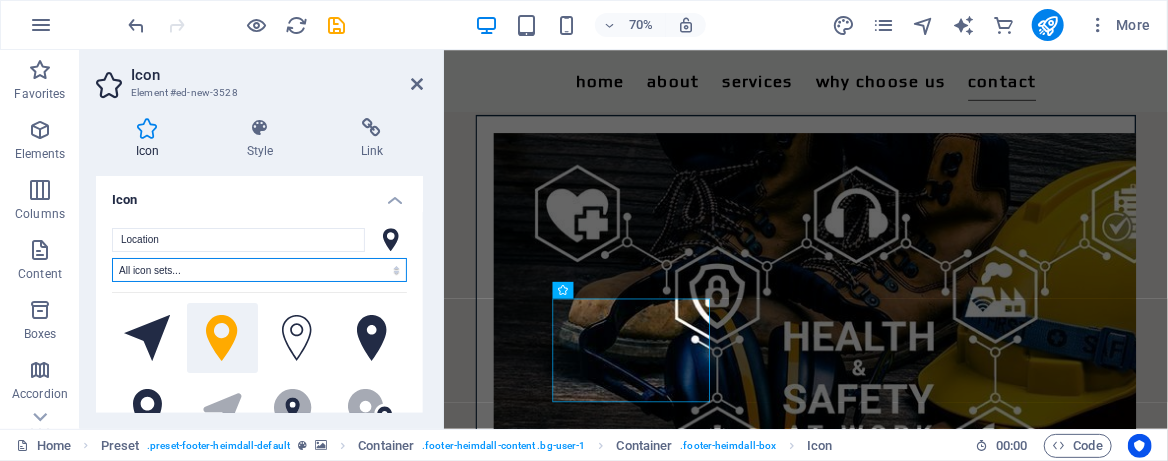click on "All icon sets... IcoFont Ionicons FontAwesome Brands FontAwesome Duotone FontAwesome Solid FontAwesome Regular FontAwesome Light FontAwesome Thin FontAwesome Sharp Solid FontAwesome Sharp Regular FontAwesome Sharp Light FontAwesome Sharp Thin" at bounding box center (259, 270) 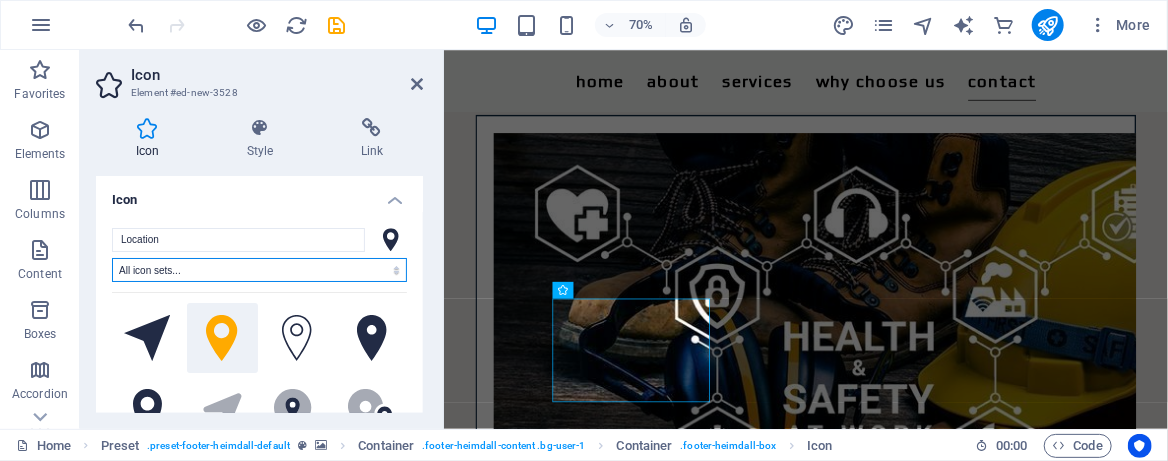 click on "All icon sets... IcoFont Ionicons FontAwesome Brands FontAwesome Duotone FontAwesome Solid FontAwesome Regular FontAwesome Light FontAwesome Thin FontAwesome Sharp Solid FontAwesome Sharp Regular FontAwesome Sharp Light FontAwesome Sharp Thin" at bounding box center [259, 270] 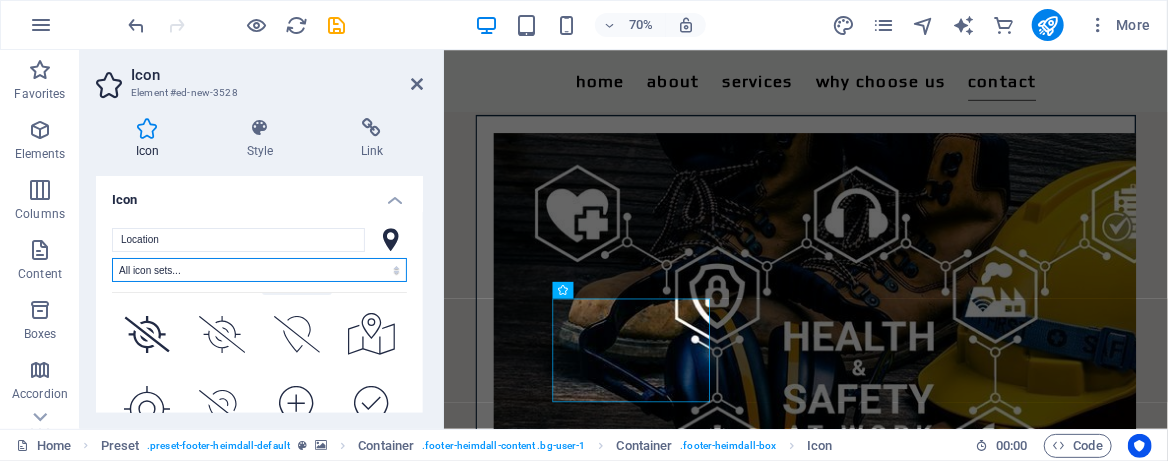 scroll, scrollTop: 3298, scrollLeft: 0, axis: vertical 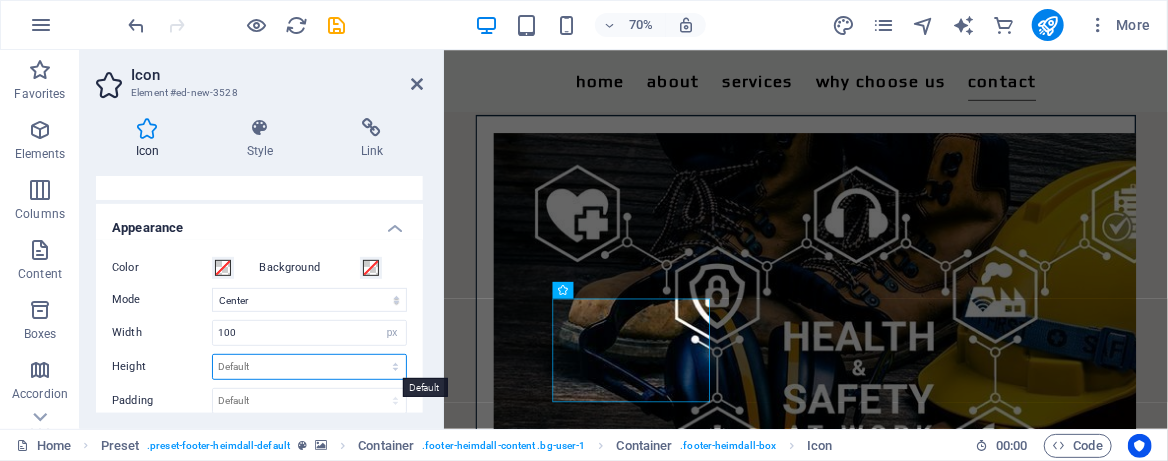 click on "Default auto px rem em vh vw" at bounding box center (309, 367) 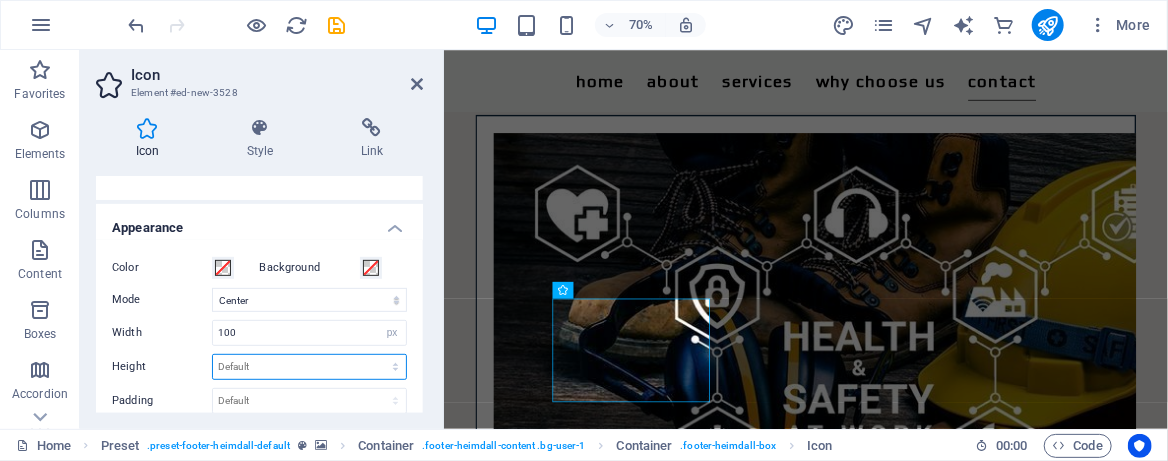 select on "px" 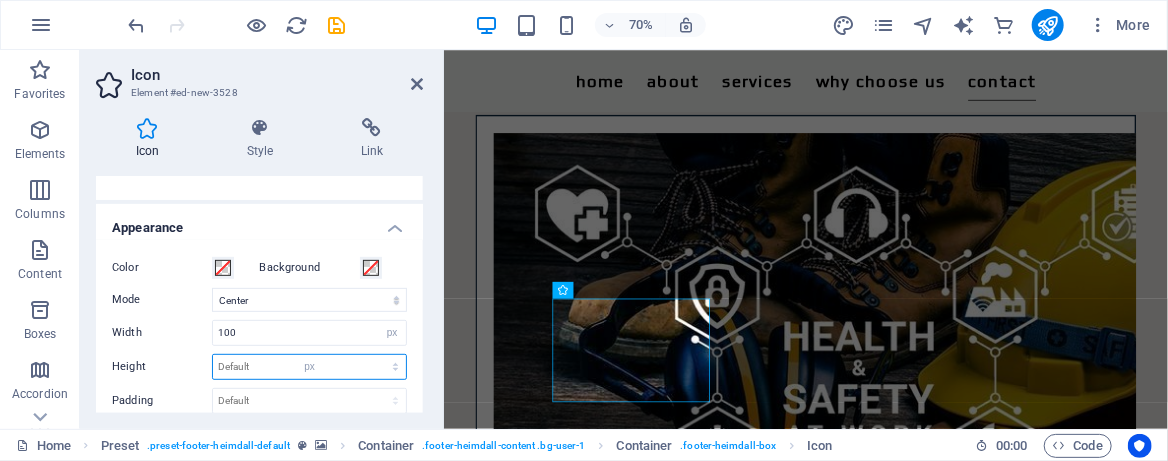 click on "Default auto px rem em vh vw" at bounding box center (309, 367) 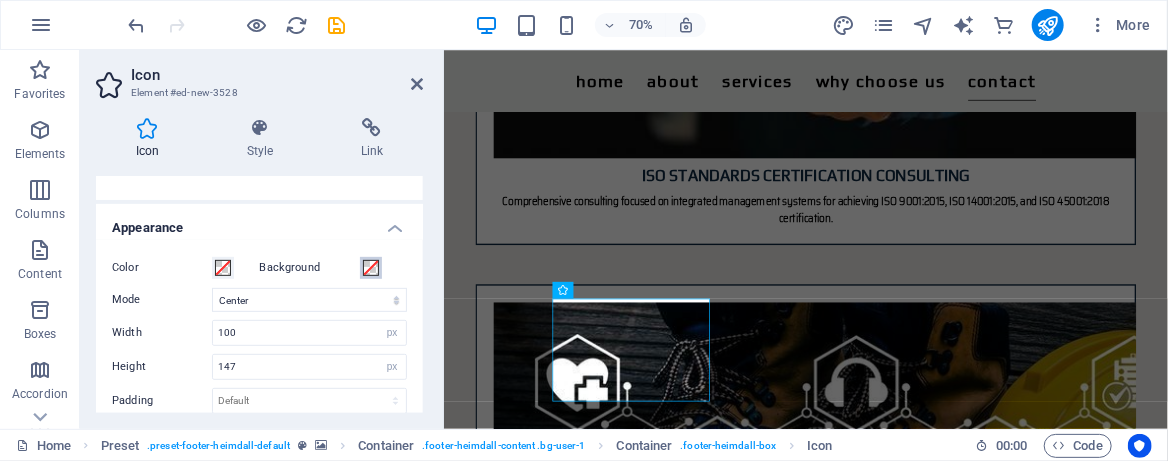 click at bounding box center [371, 268] 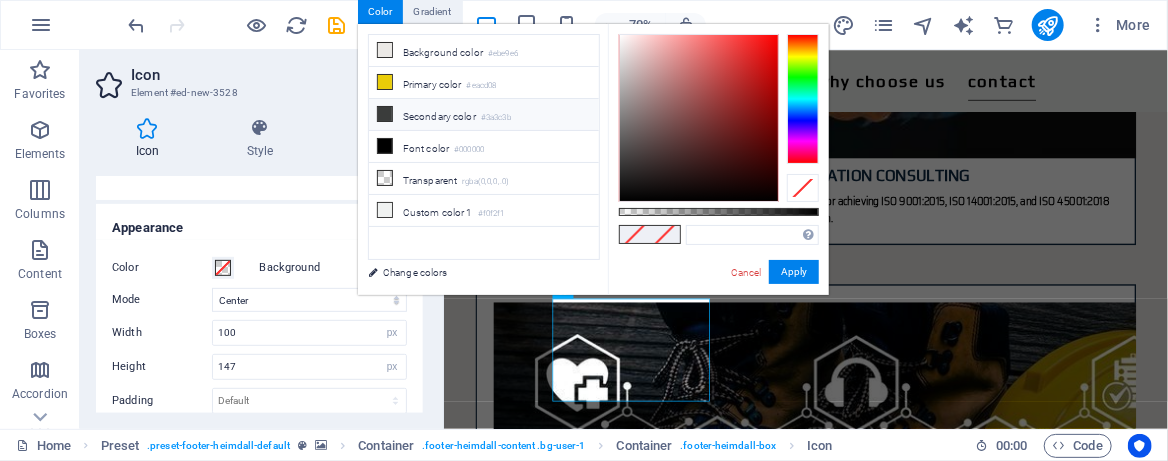 click at bounding box center (385, 114) 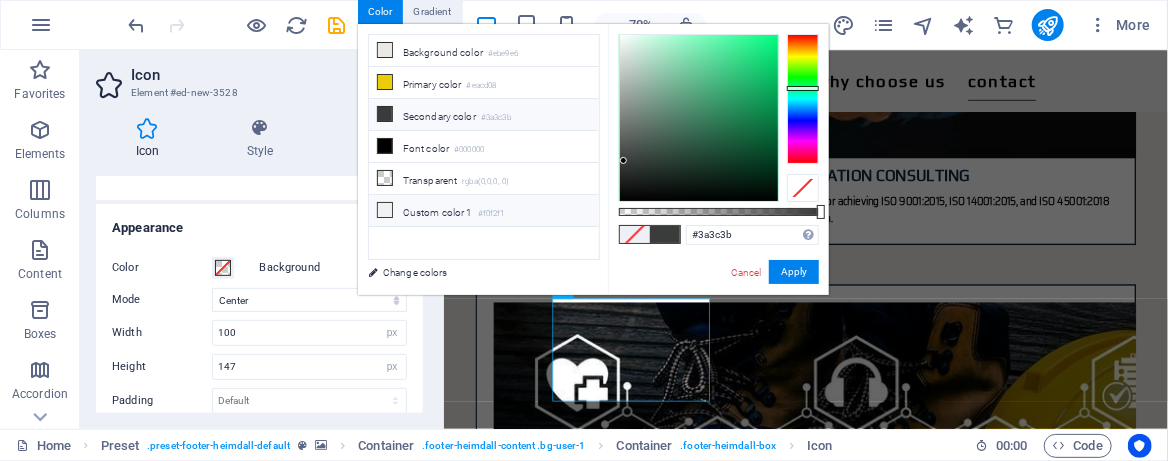 click at bounding box center (385, 210) 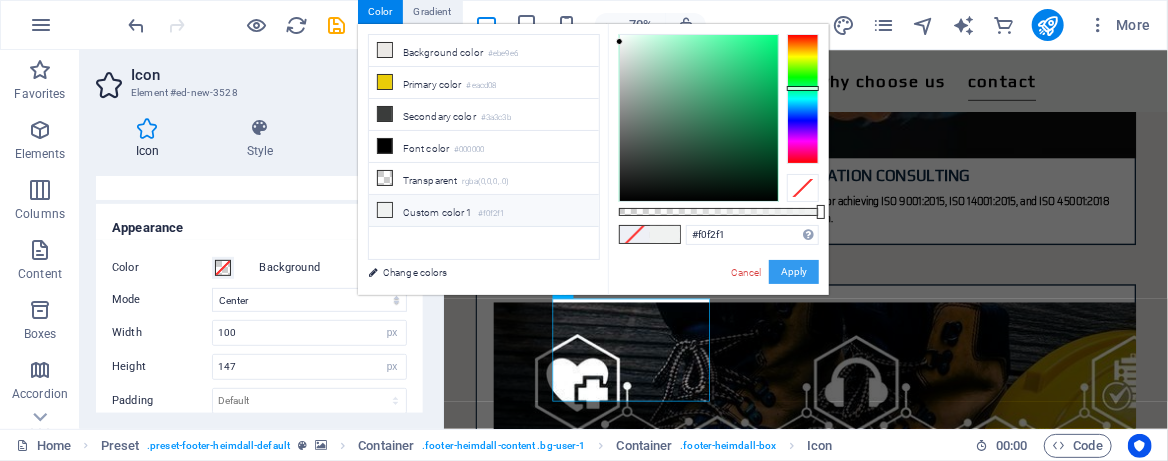 click on "Apply" at bounding box center [794, 272] 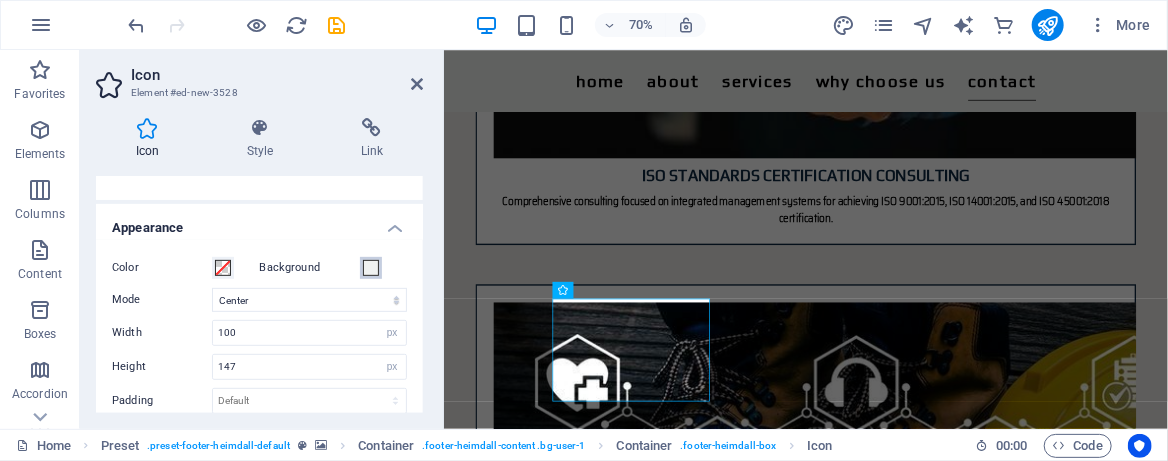 click at bounding box center [371, 268] 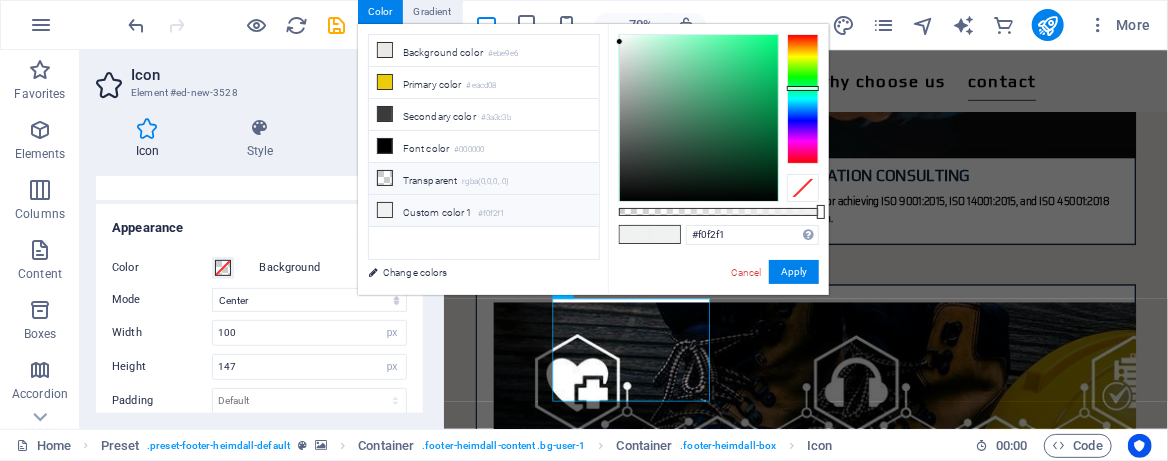 click at bounding box center (385, 178) 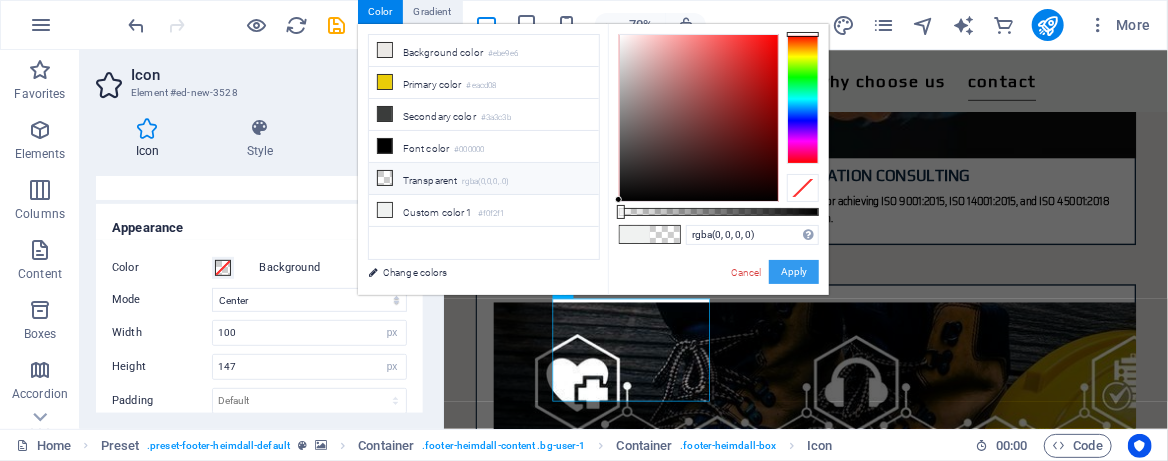 click on "Apply" at bounding box center [794, 272] 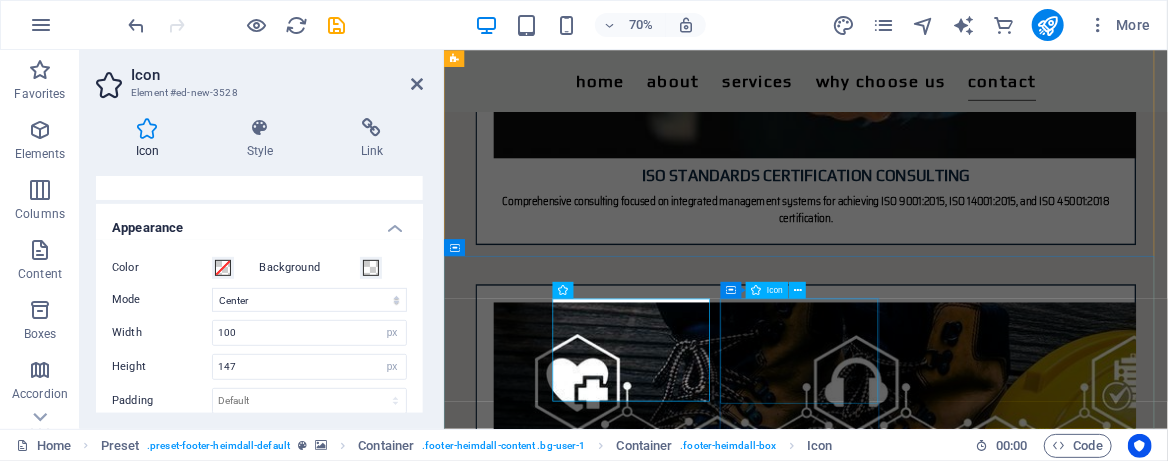 scroll, scrollTop: 3552, scrollLeft: 0, axis: vertical 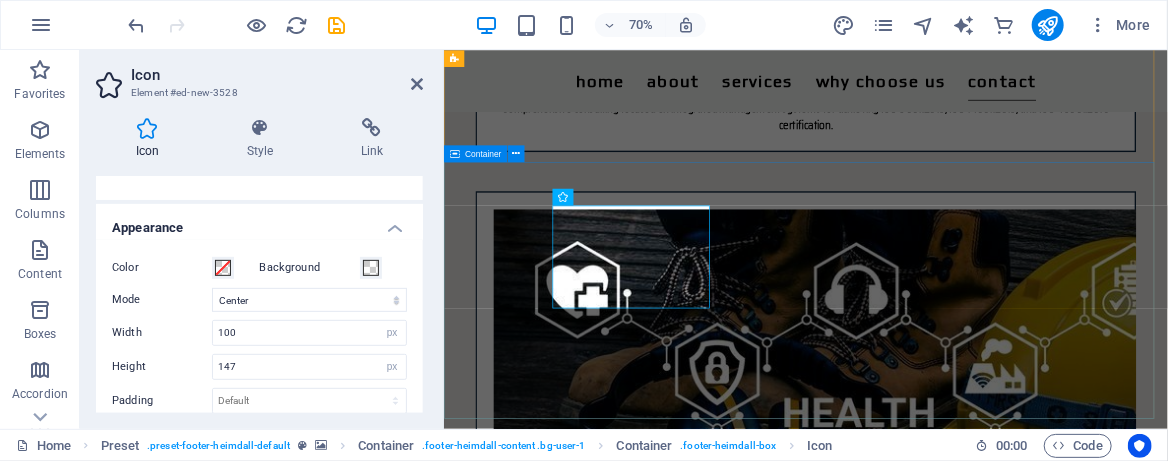 click on "[STREET] [FIRST] [LAST] [CITY] [POSTAL_CODE] [PHONE] [PHONE] info@example.com" at bounding box center [960, 5110] 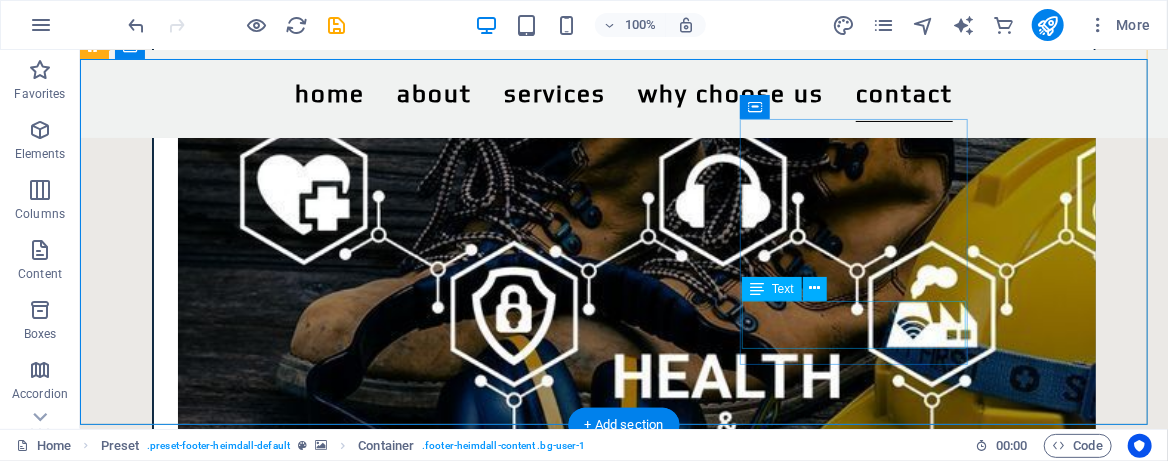 scroll, scrollTop: 3419, scrollLeft: 0, axis: vertical 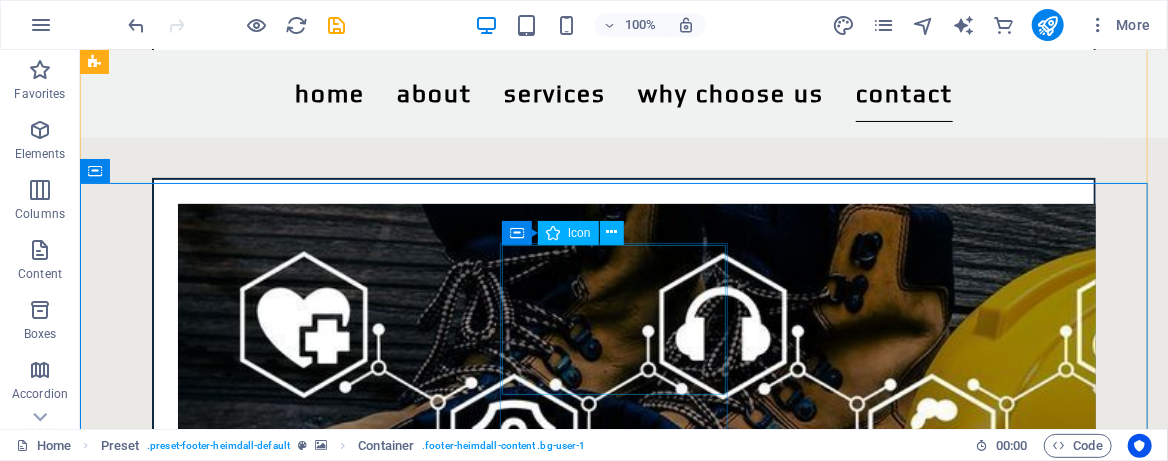 click at bounding box center [567, 5077] 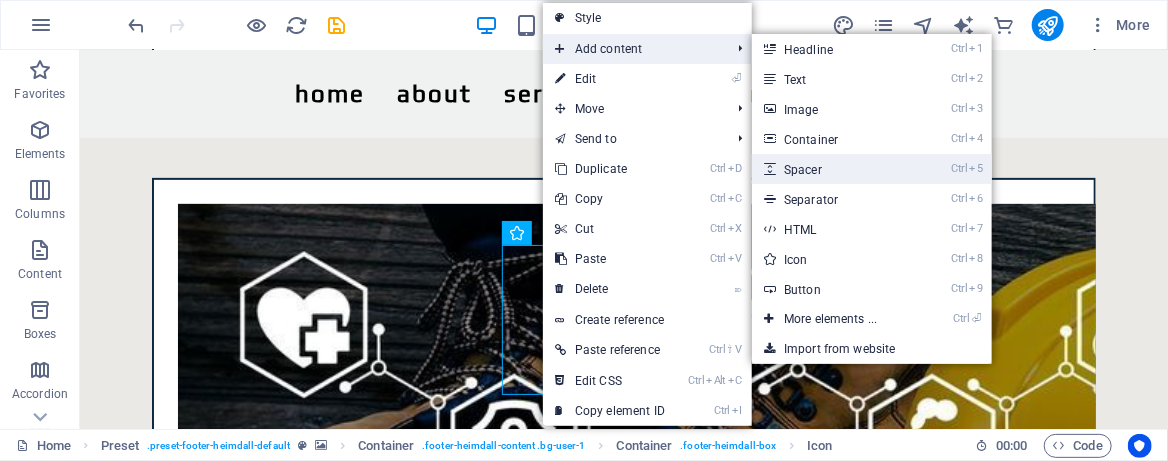 click on "Ctrl 5  Spacer" at bounding box center [834, 169] 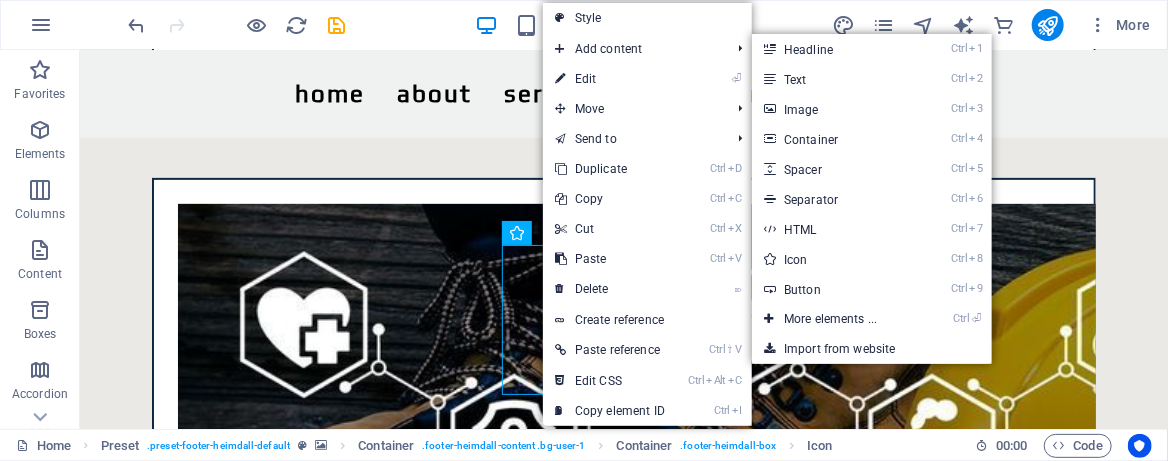 select on "px" 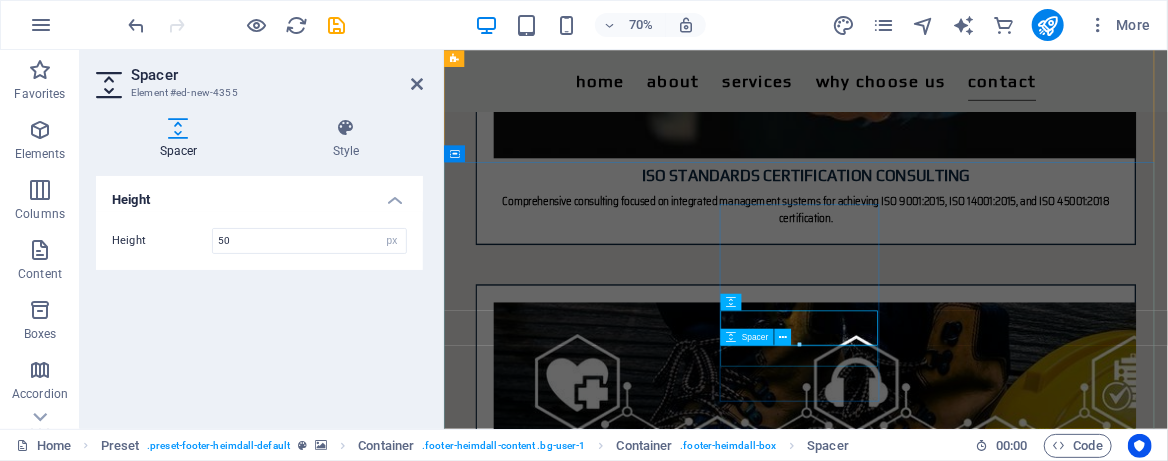 scroll, scrollTop: 3552, scrollLeft: 0, axis: vertical 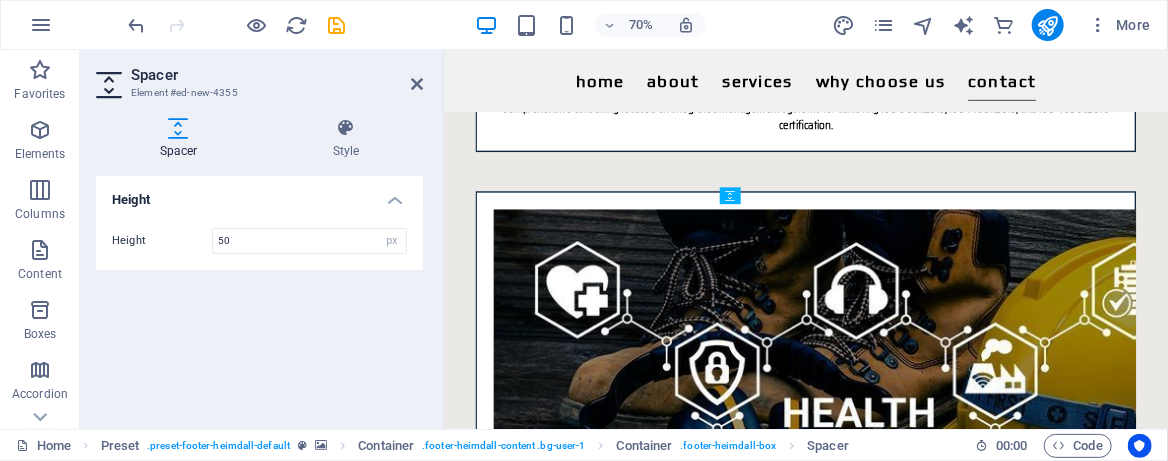 drag, startPoint x: 961, startPoint y: 445, endPoint x: 954, endPoint y: 298, distance: 147.16656 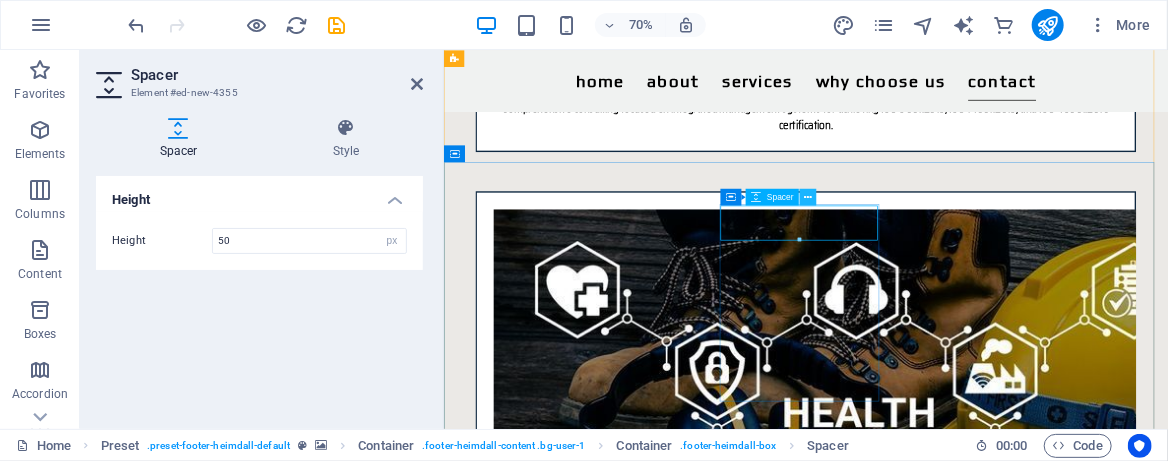click at bounding box center [808, 197] 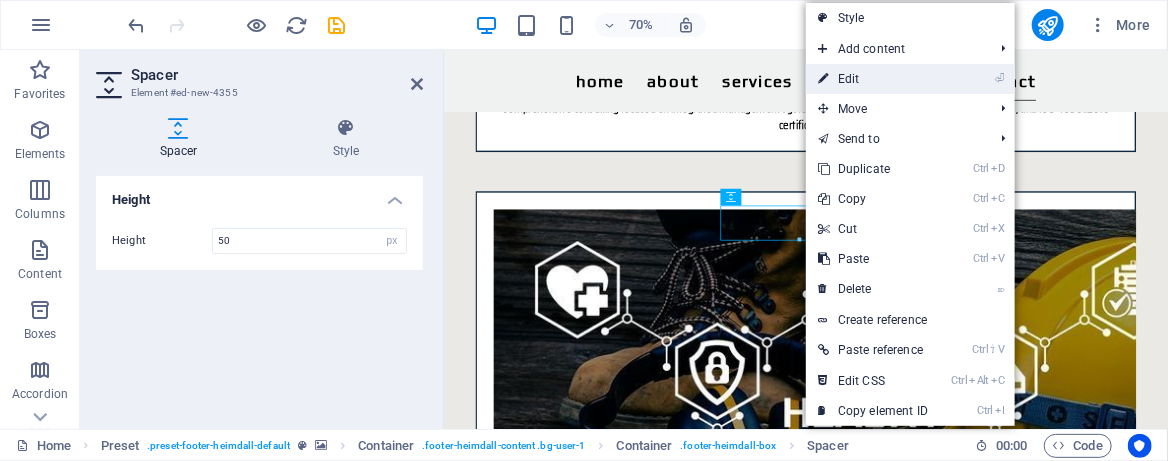 click on "⏎  Edit" at bounding box center (873, 79) 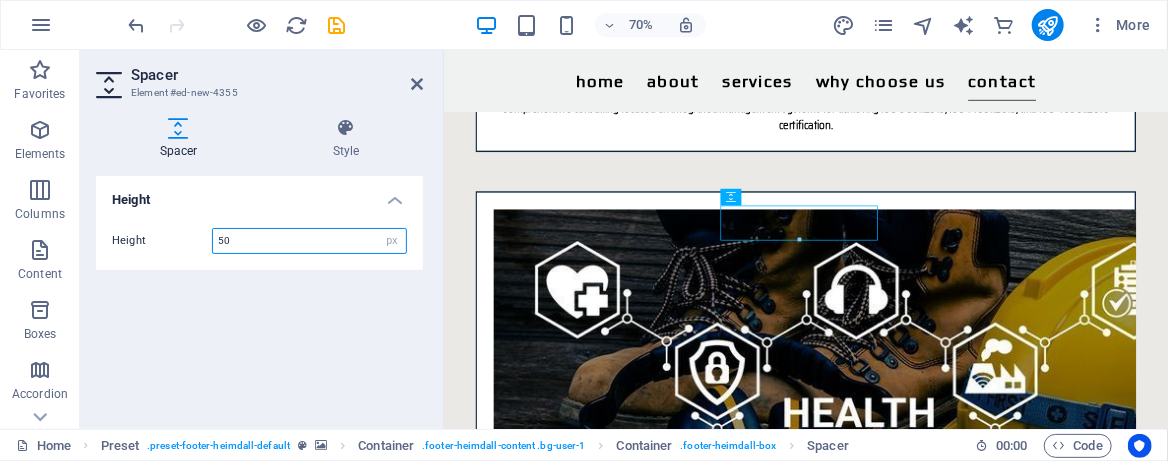 click on "50" at bounding box center (309, 241) 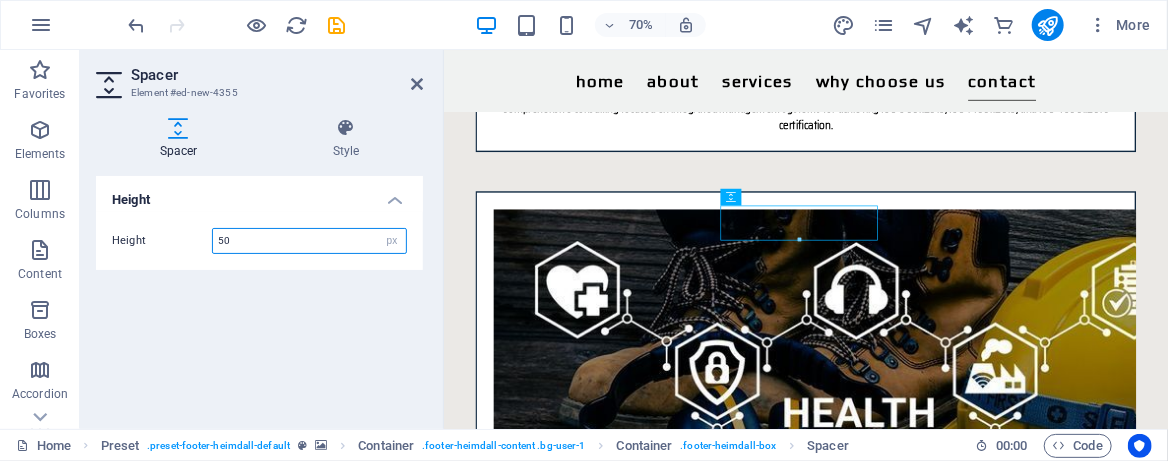 click on "50" at bounding box center (309, 241) 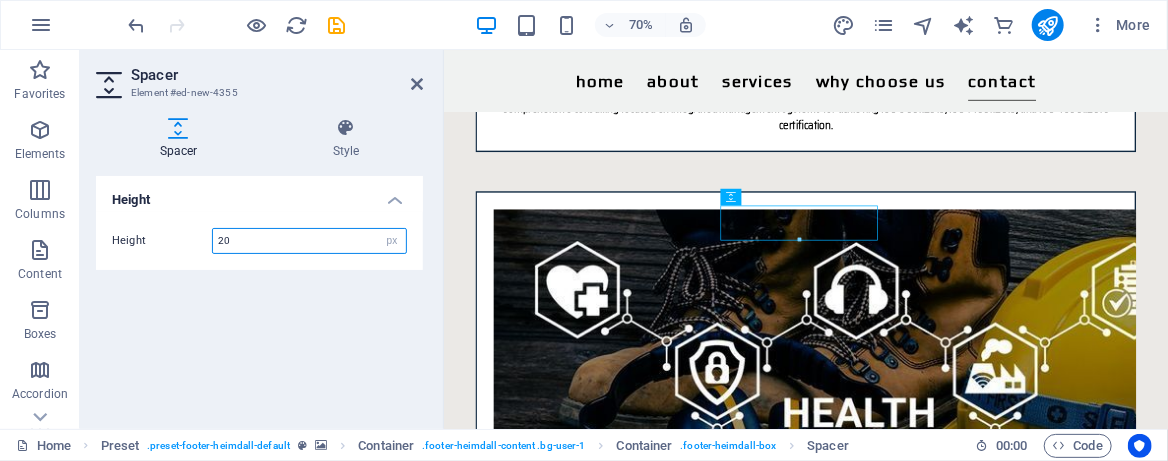 type on "20" 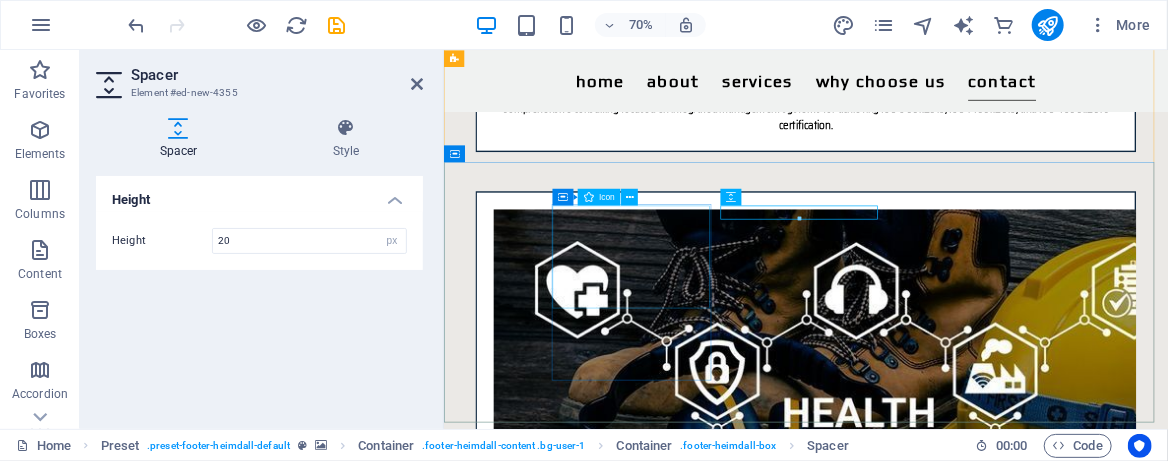 click at bounding box center (931, 4820) 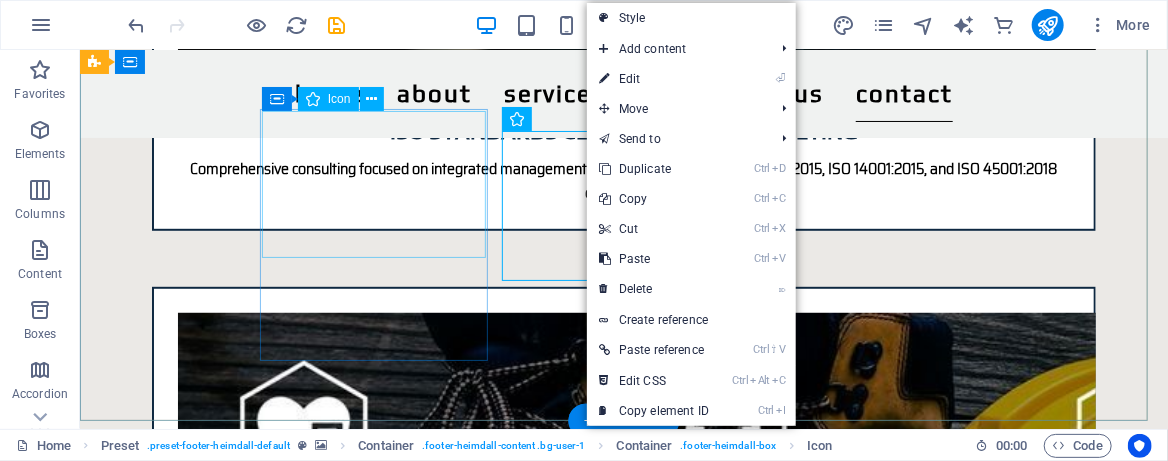 click at bounding box center (567, 4928) 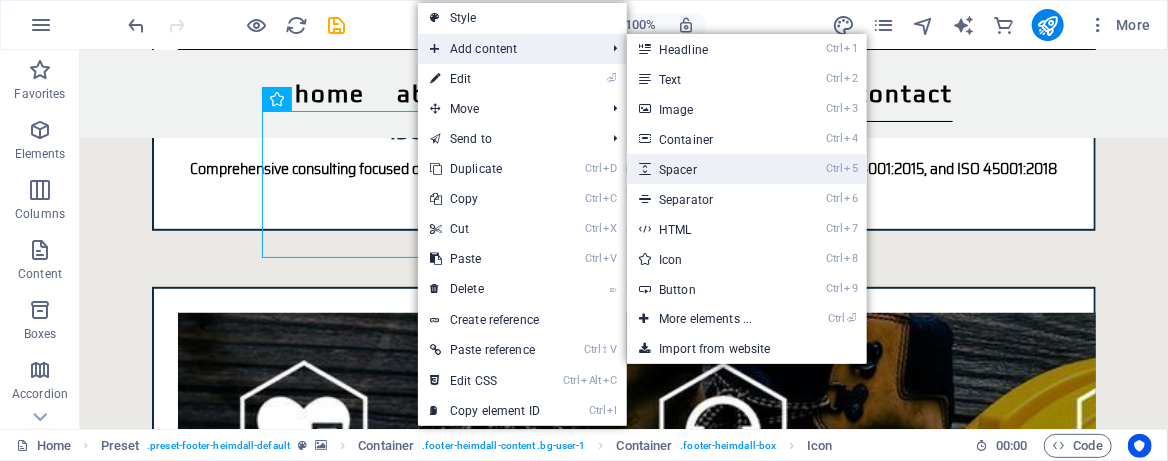 click on "Ctrl 5  Spacer" at bounding box center [709, 169] 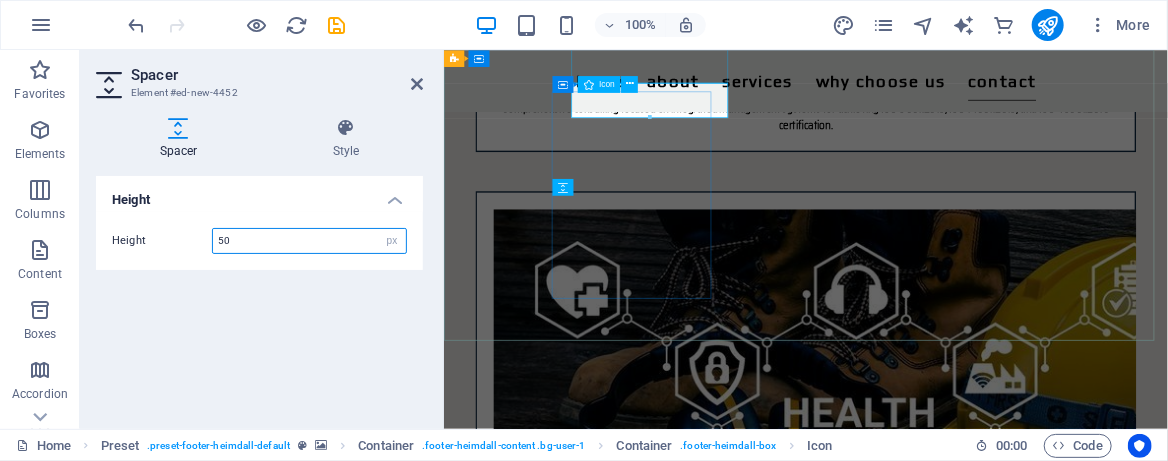 scroll, scrollTop: 3714, scrollLeft: 0, axis: vertical 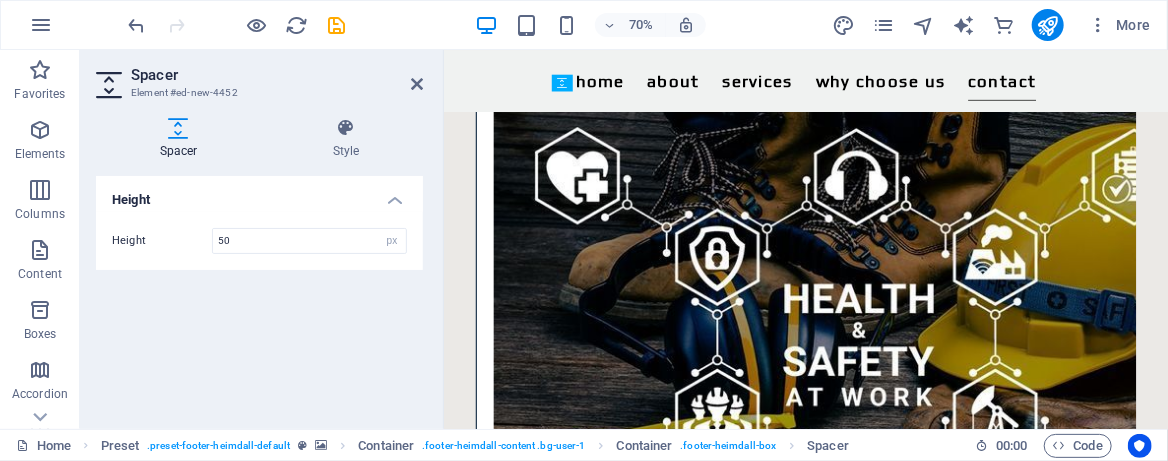 drag, startPoint x: 697, startPoint y: 289, endPoint x: 704, endPoint y: 138, distance: 151.16217 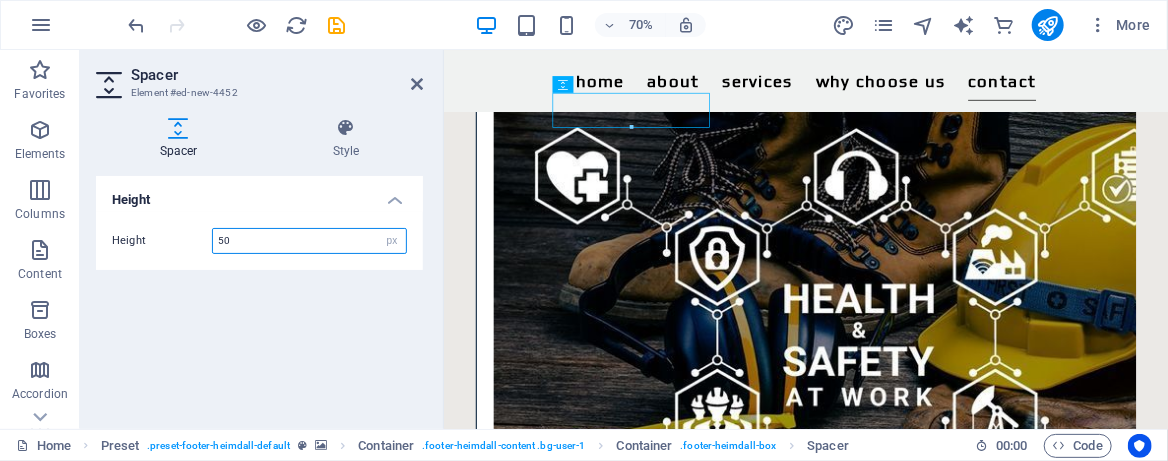 click on "50" at bounding box center (309, 241) 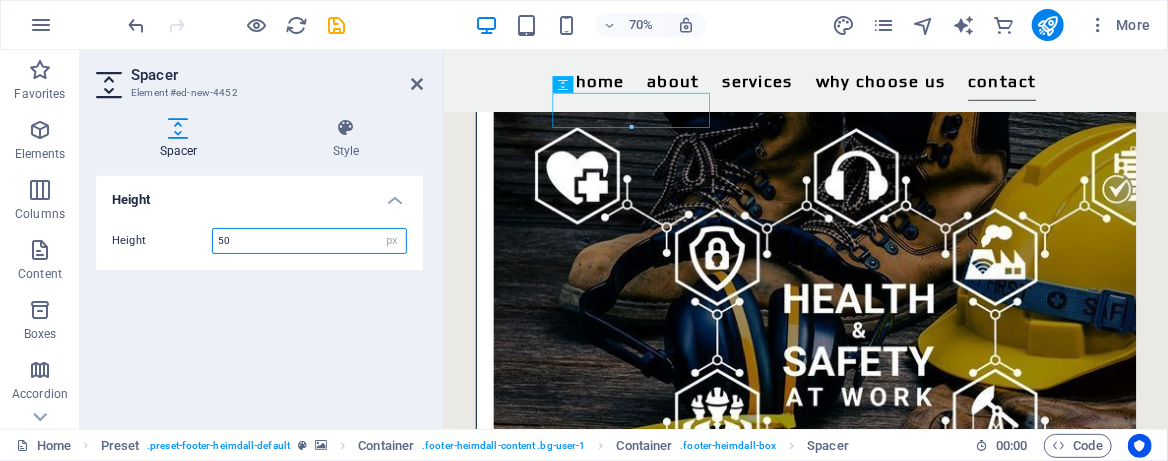 drag, startPoint x: 229, startPoint y: 241, endPoint x: 213, endPoint y: 233, distance: 17.888544 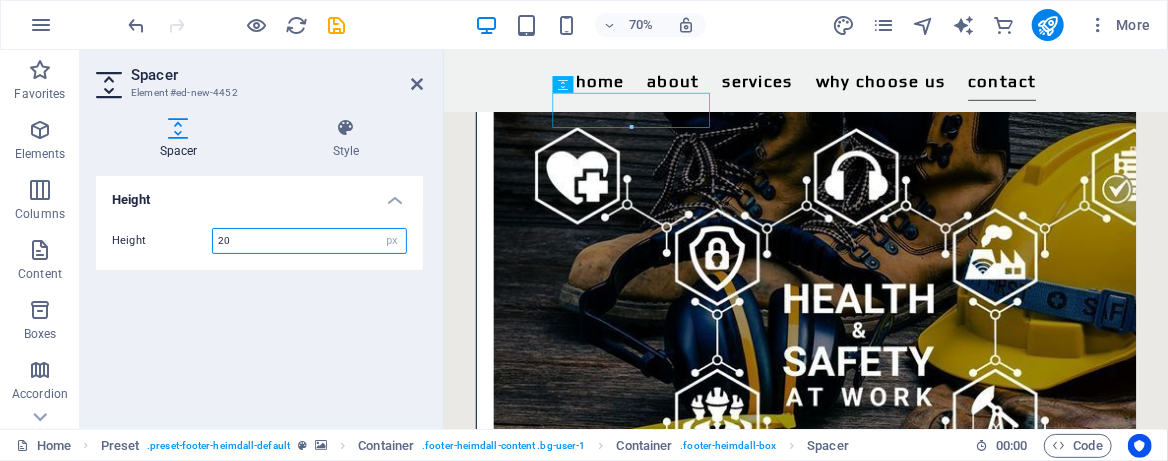 type on "20" 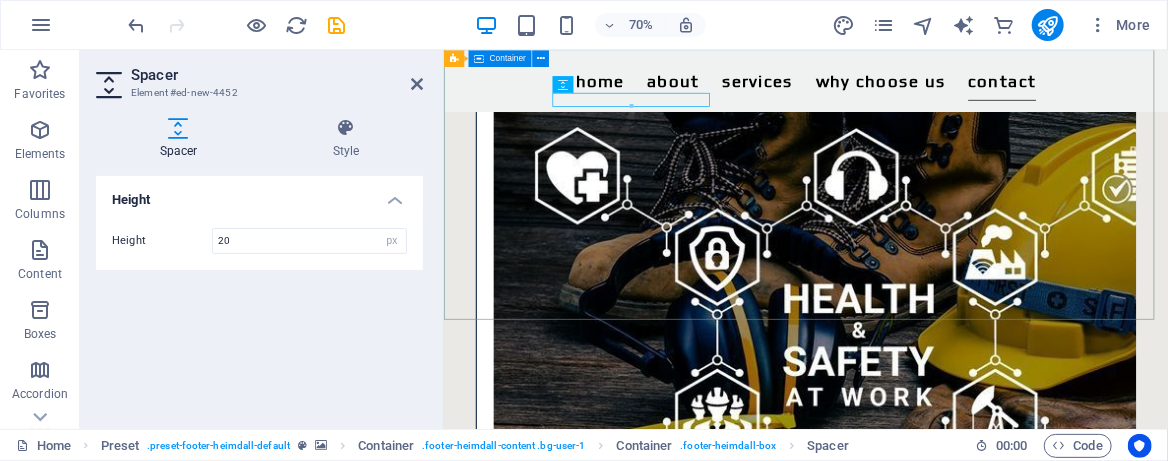 click on "[STREET] [FIRST] [LAST] [CITY] [POSTAL_CODE] [PHONE] [PHONE] info@example.com" at bounding box center (960, 4988) 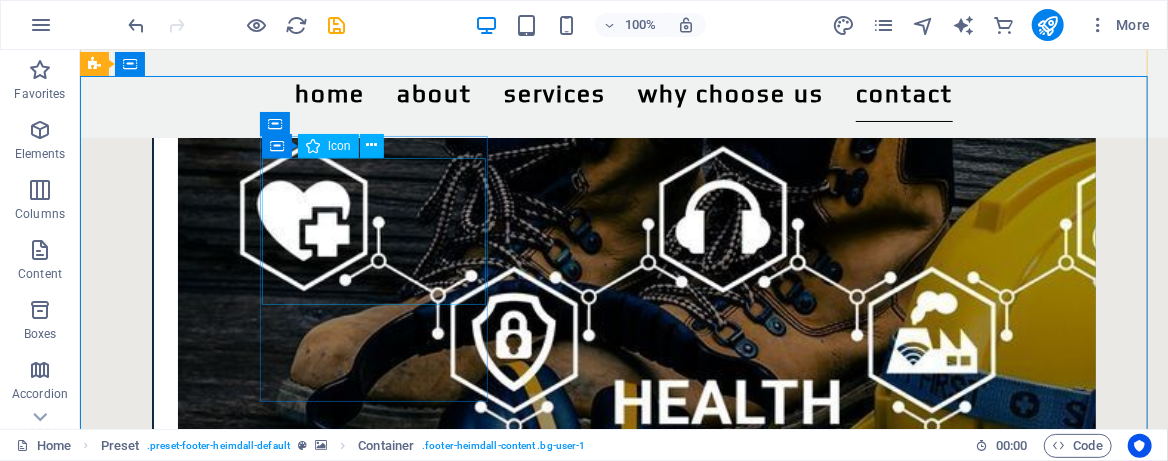 scroll, scrollTop: 3447, scrollLeft: 0, axis: vertical 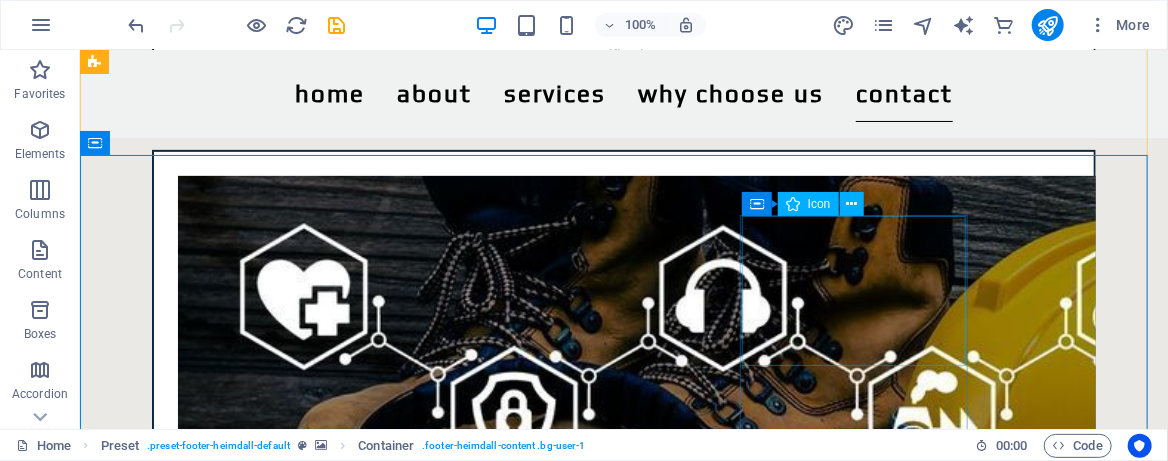 click at bounding box center [567, 5356] 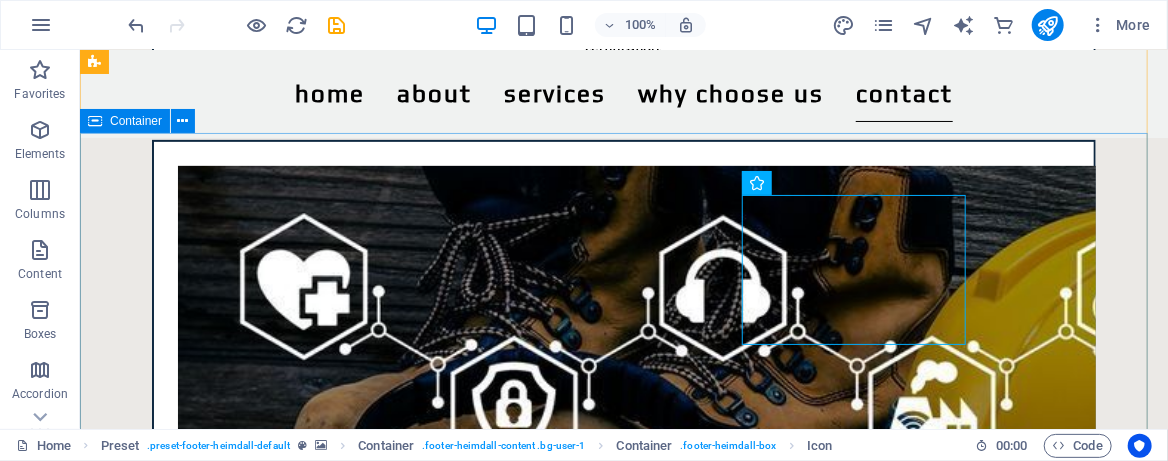 scroll, scrollTop: 3581, scrollLeft: 0, axis: vertical 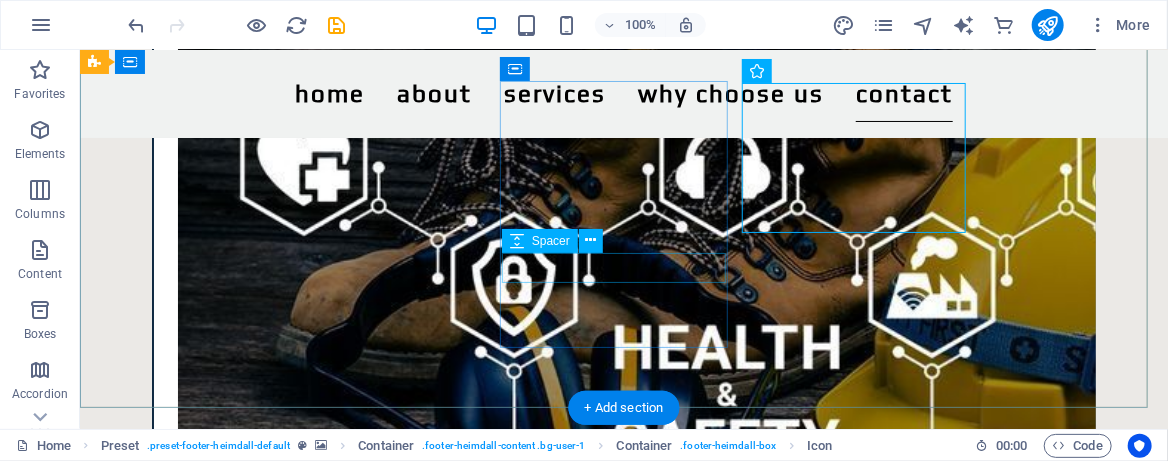 click at bounding box center [567, 5069] 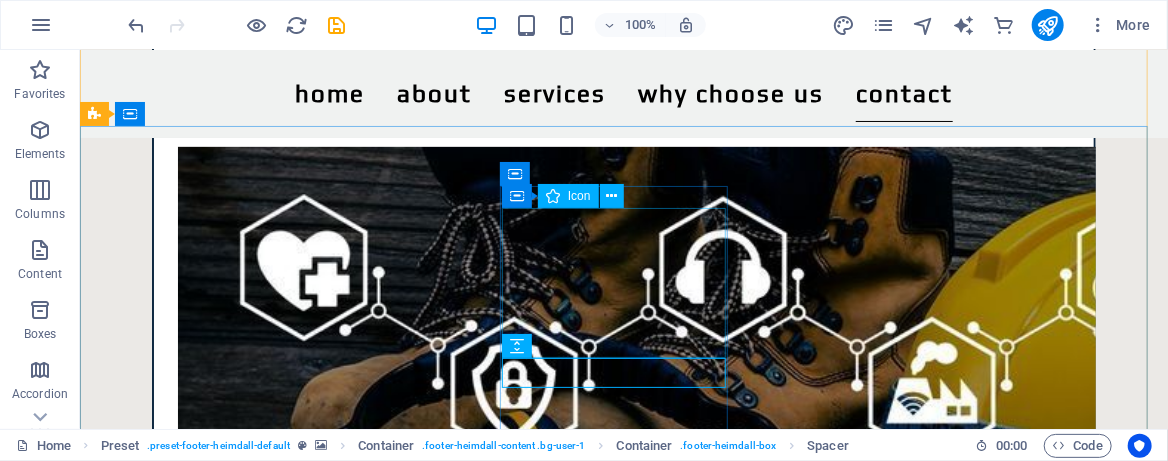scroll, scrollTop: 3447, scrollLeft: 0, axis: vertical 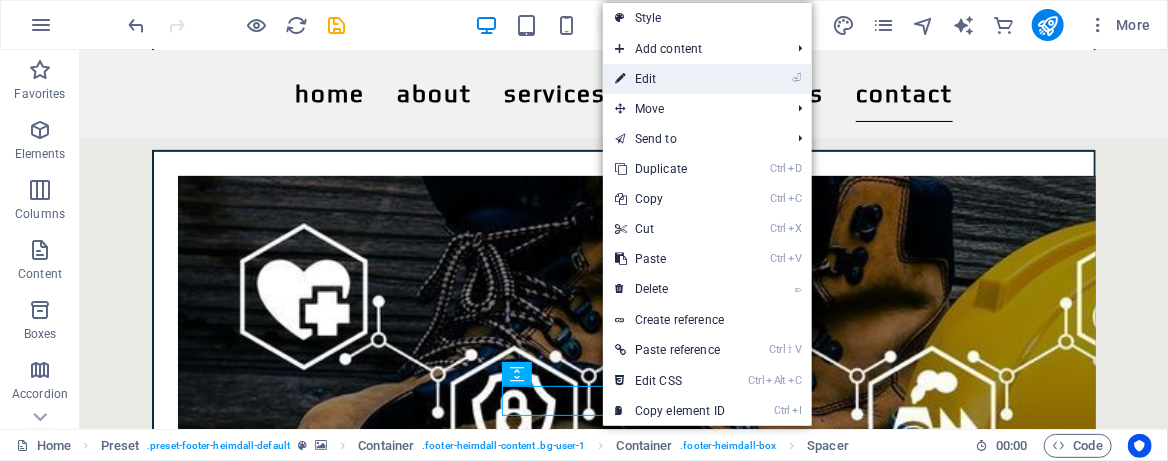 click on "⏎  Edit" at bounding box center [670, 79] 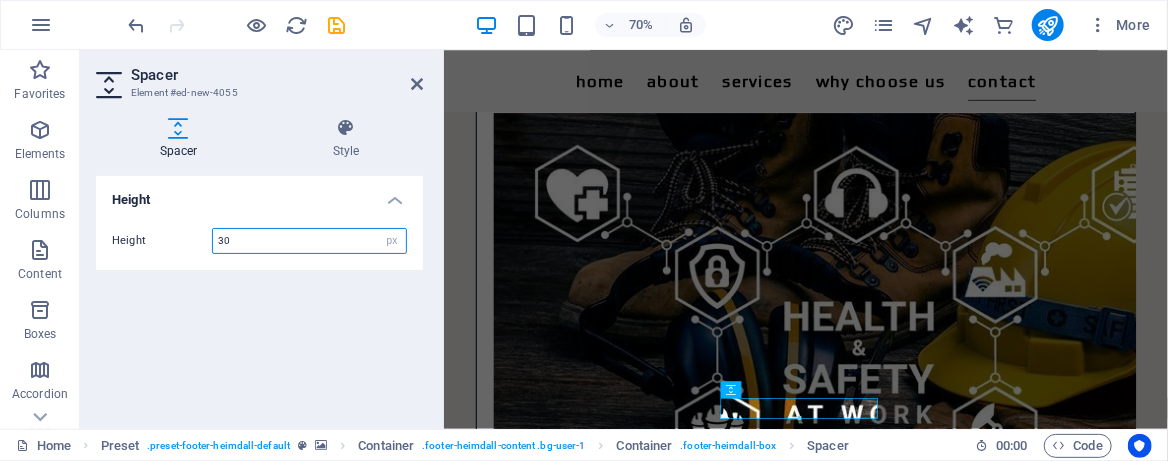drag, startPoint x: 239, startPoint y: 239, endPoint x: 216, endPoint y: 243, distance: 23.345236 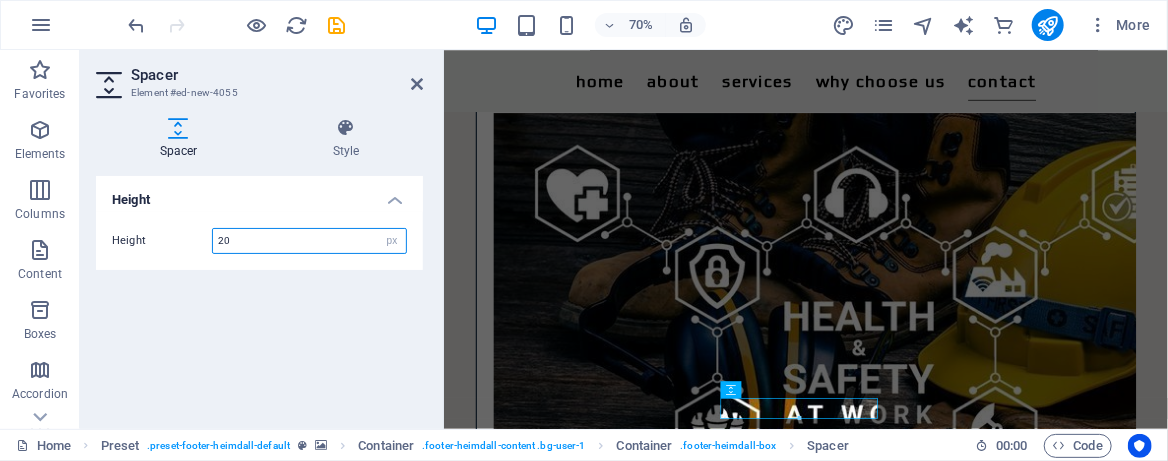 type on "20" 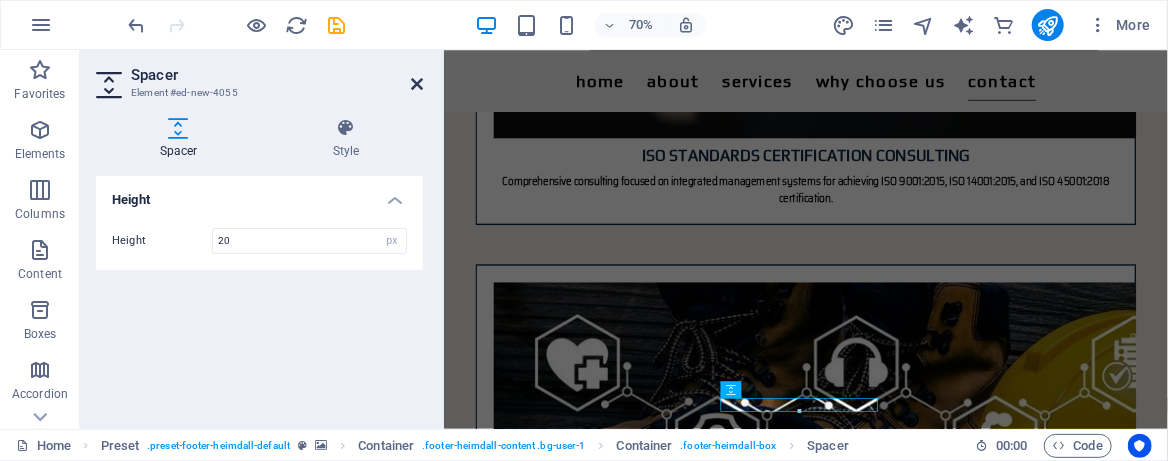 click at bounding box center (417, 84) 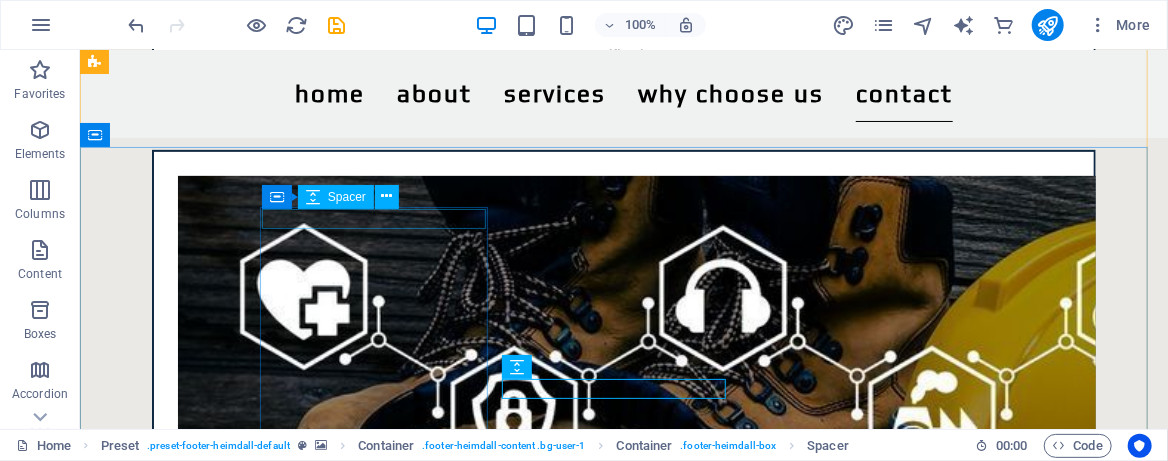 scroll, scrollTop: 3581, scrollLeft: 0, axis: vertical 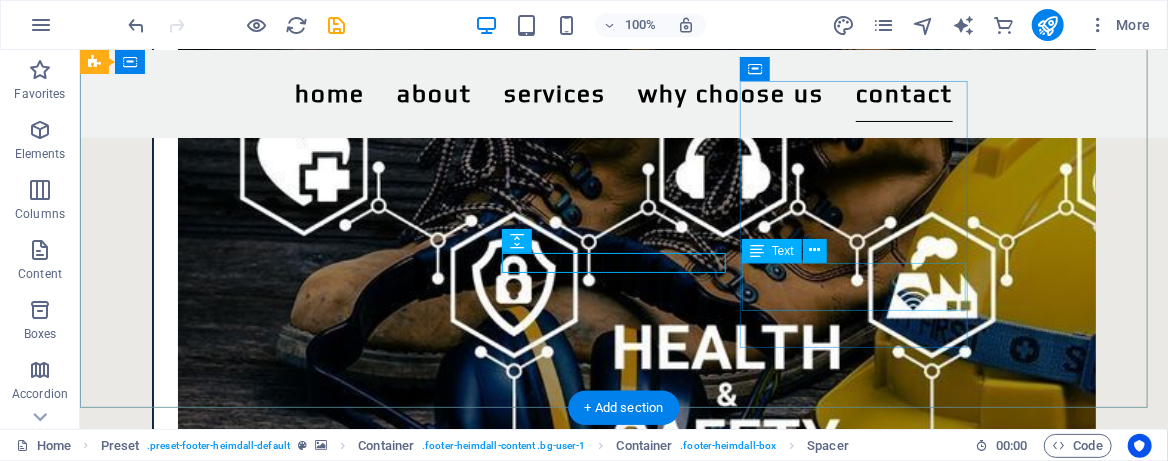 click on "info@example.com" at bounding box center [567, 5345] 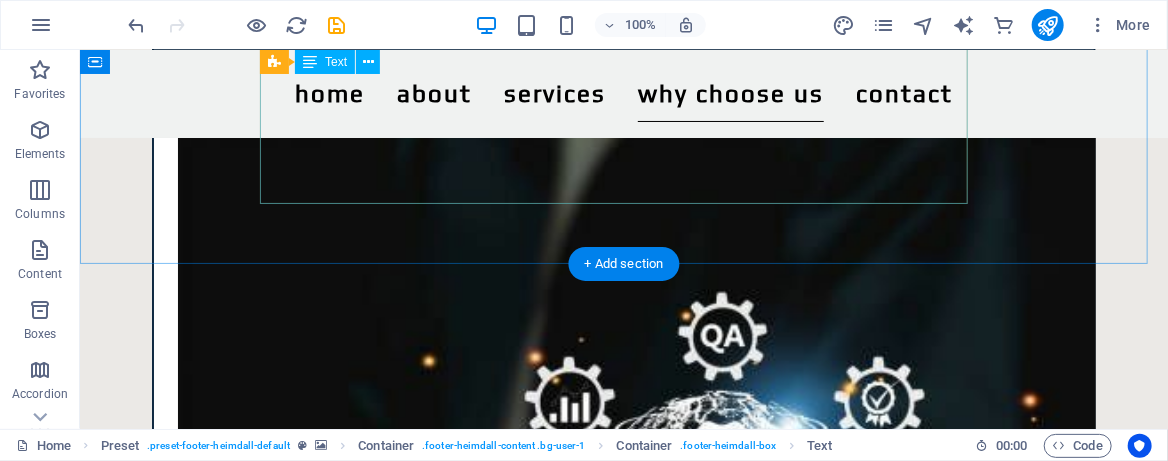 scroll, scrollTop: 2514, scrollLeft: 0, axis: vertical 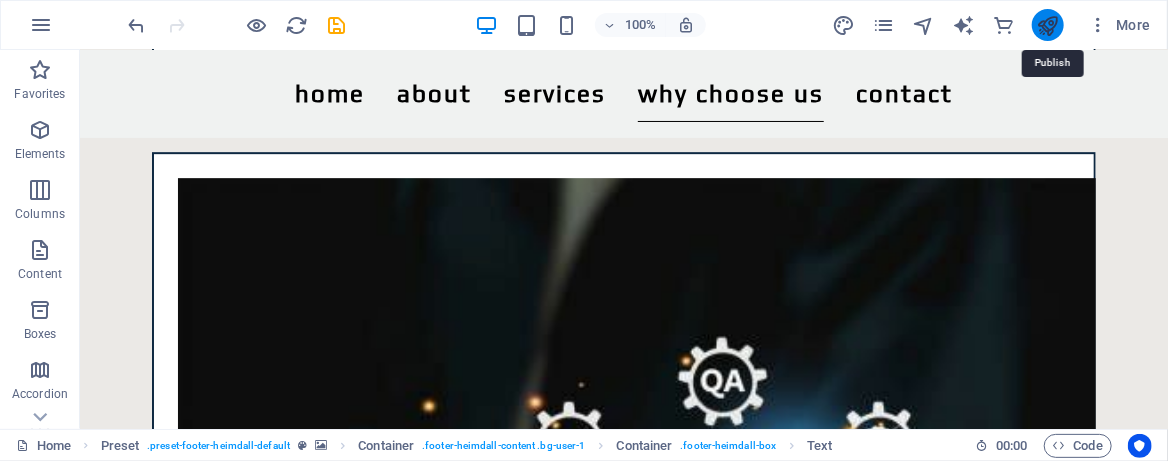 click at bounding box center (1047, 25) 